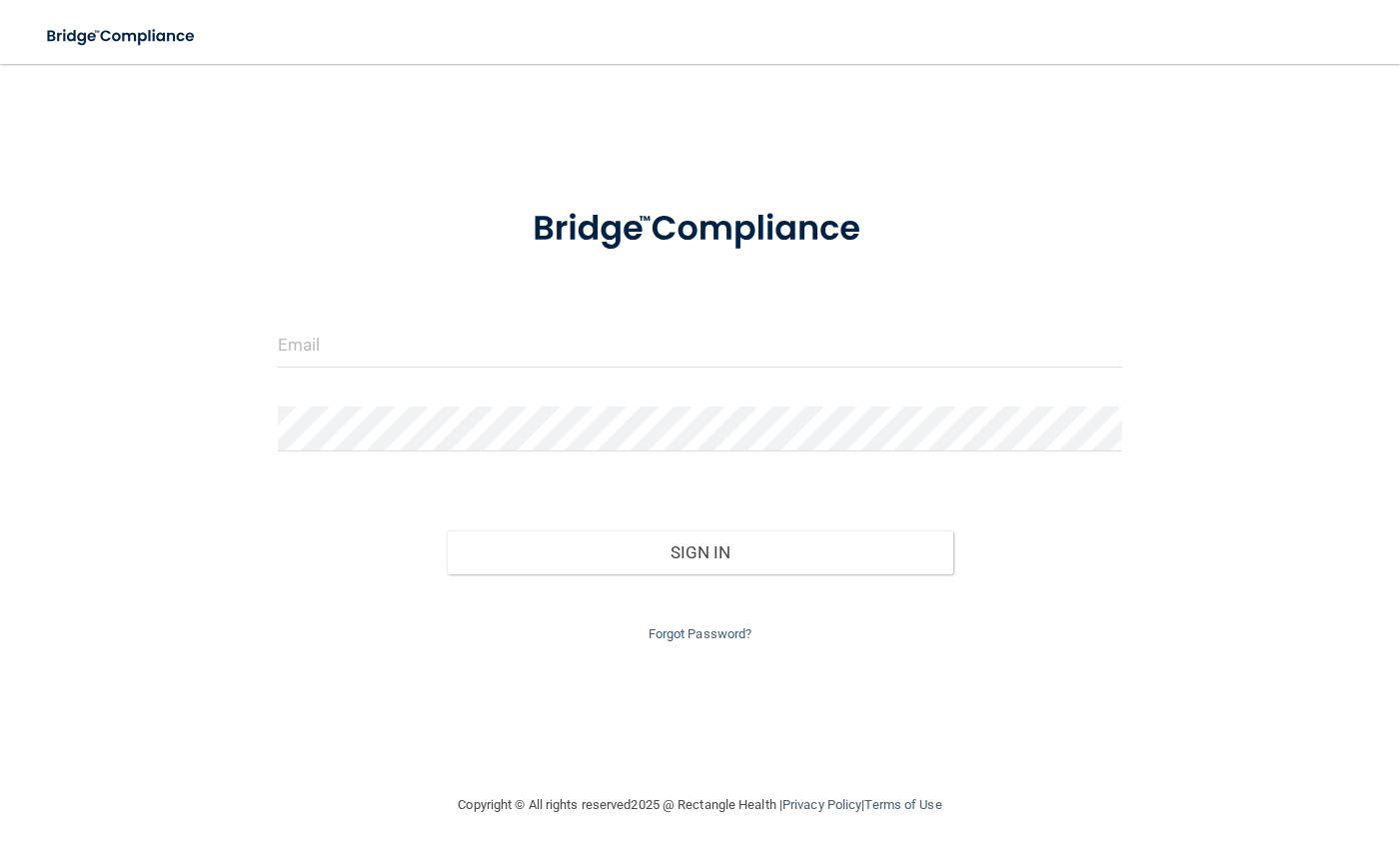 scroll, scrollTop: 0, scrollLeft: 0, axis: both 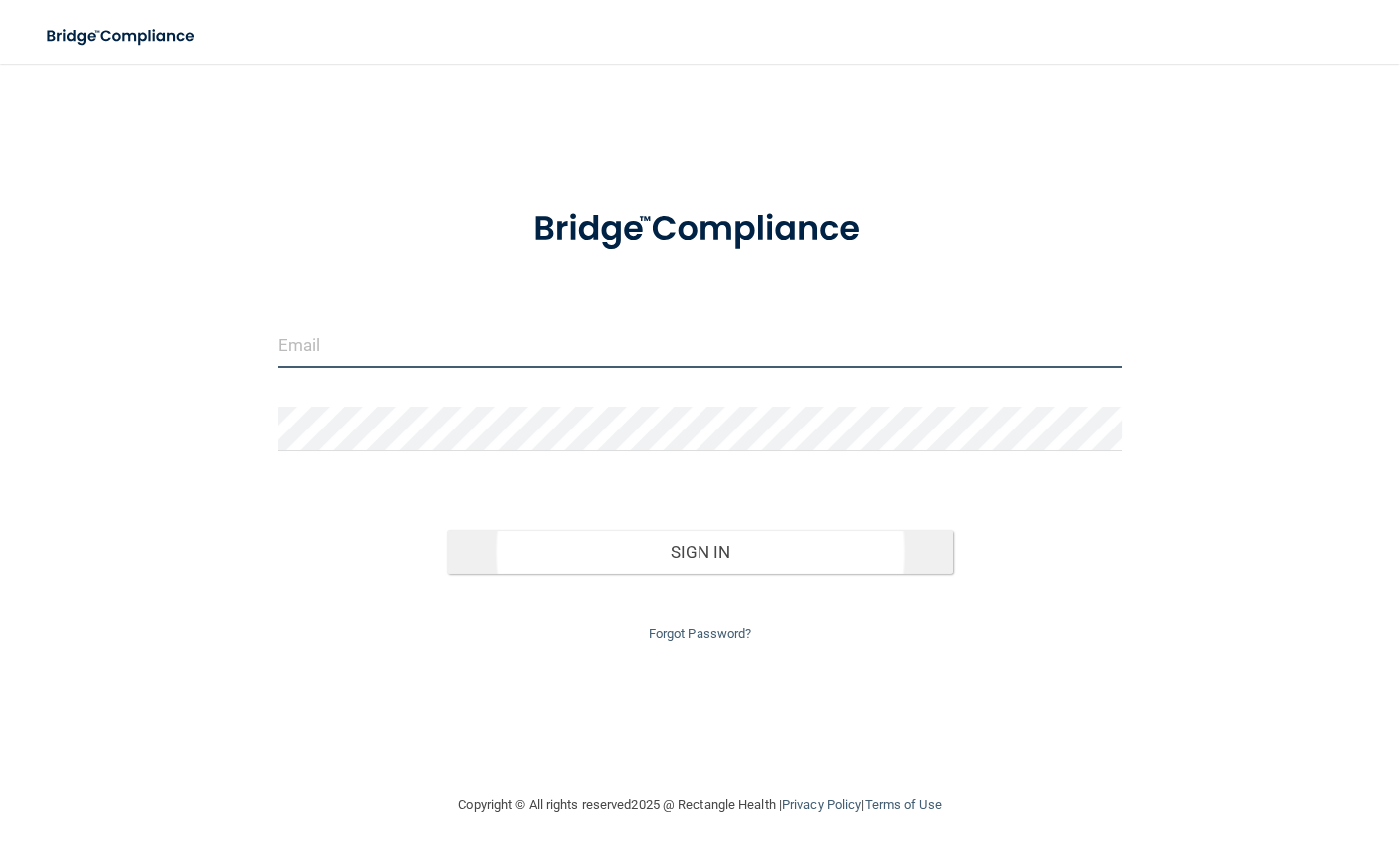 type on "[PERSON_NAME][EMAIL_ADDRESS][DOMAIN_NAME]" 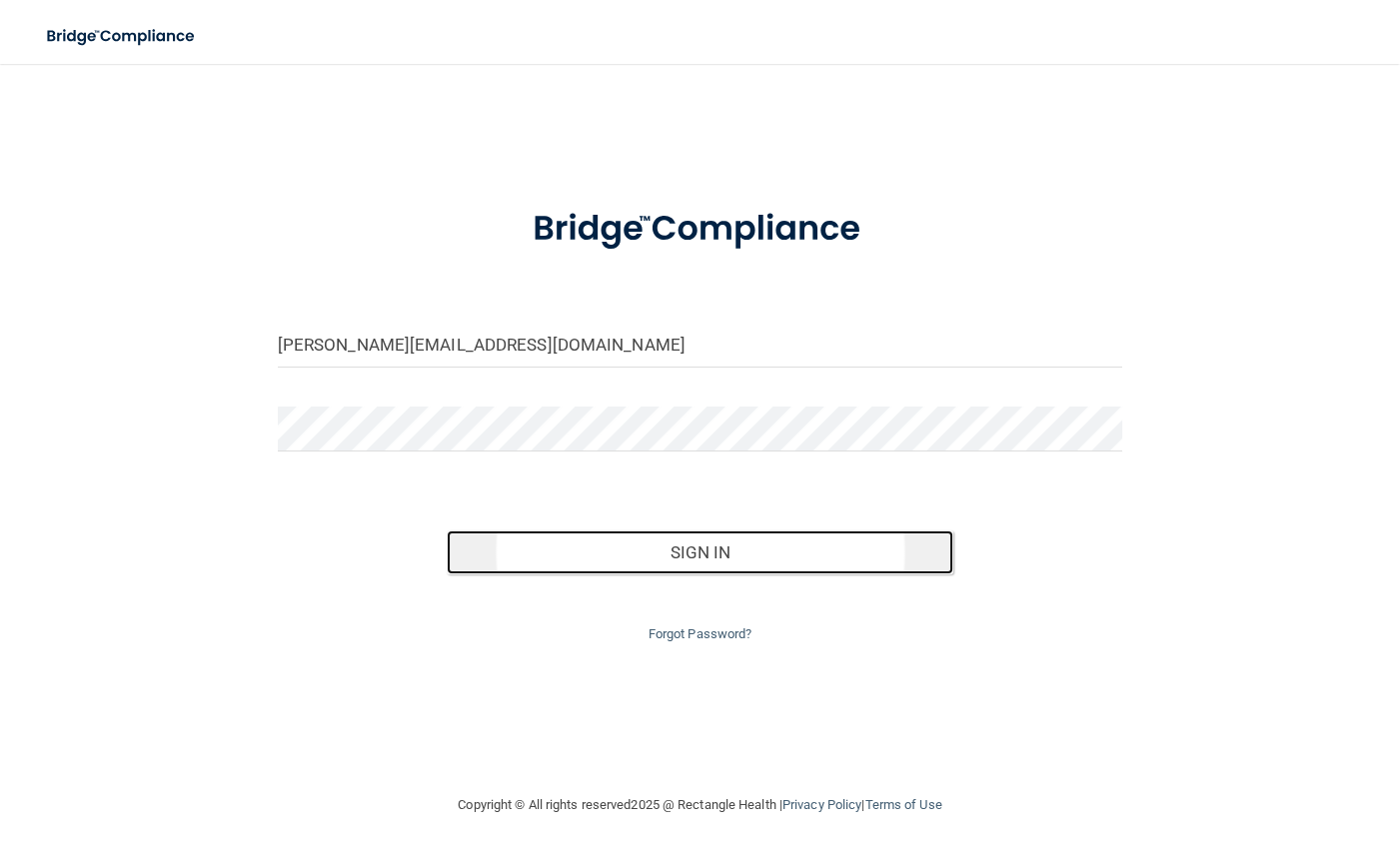 click on "Sign In" at bounding box center [700, 552] 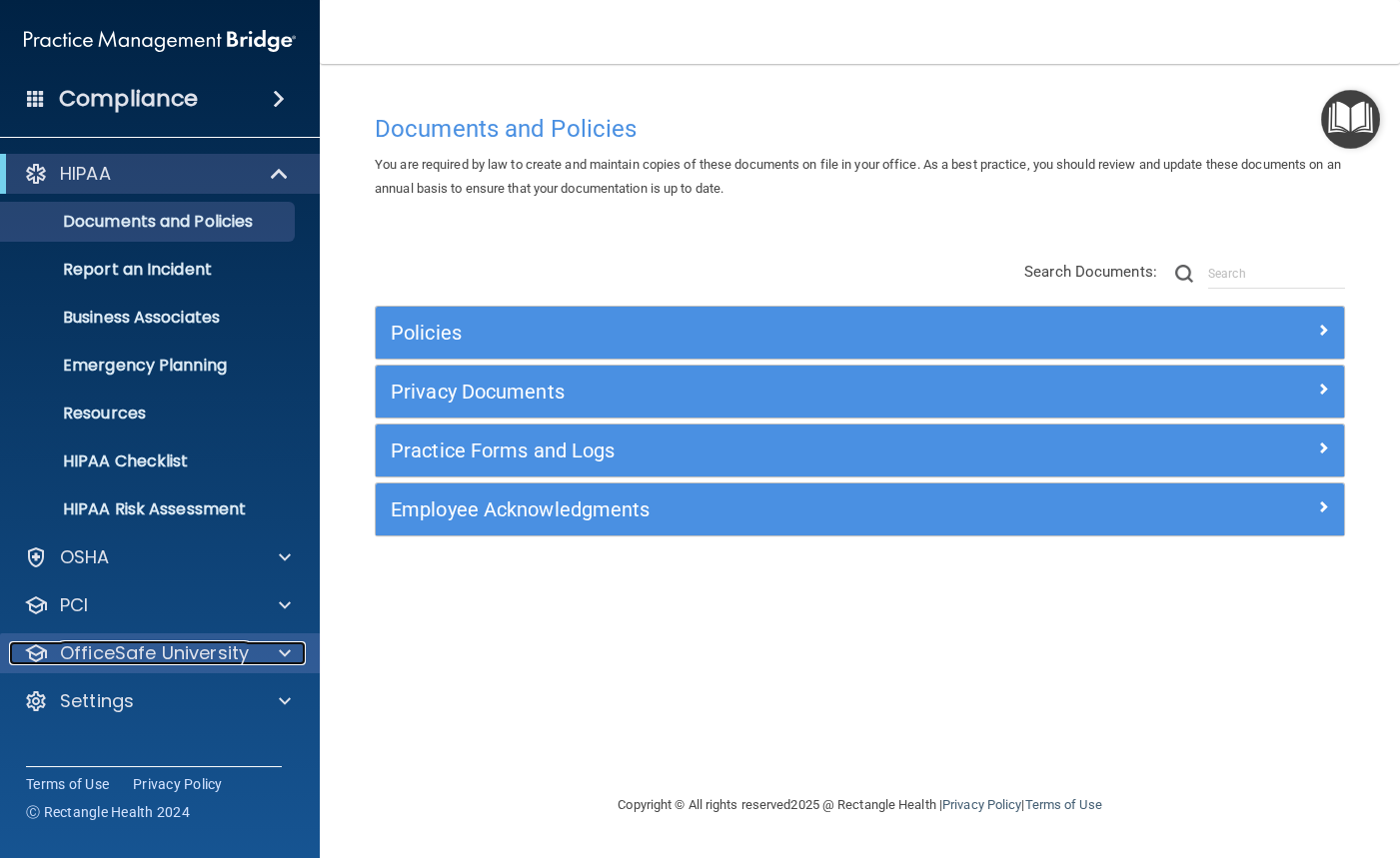 click on "OfficeSafe University" at bounding box center [154, 653] 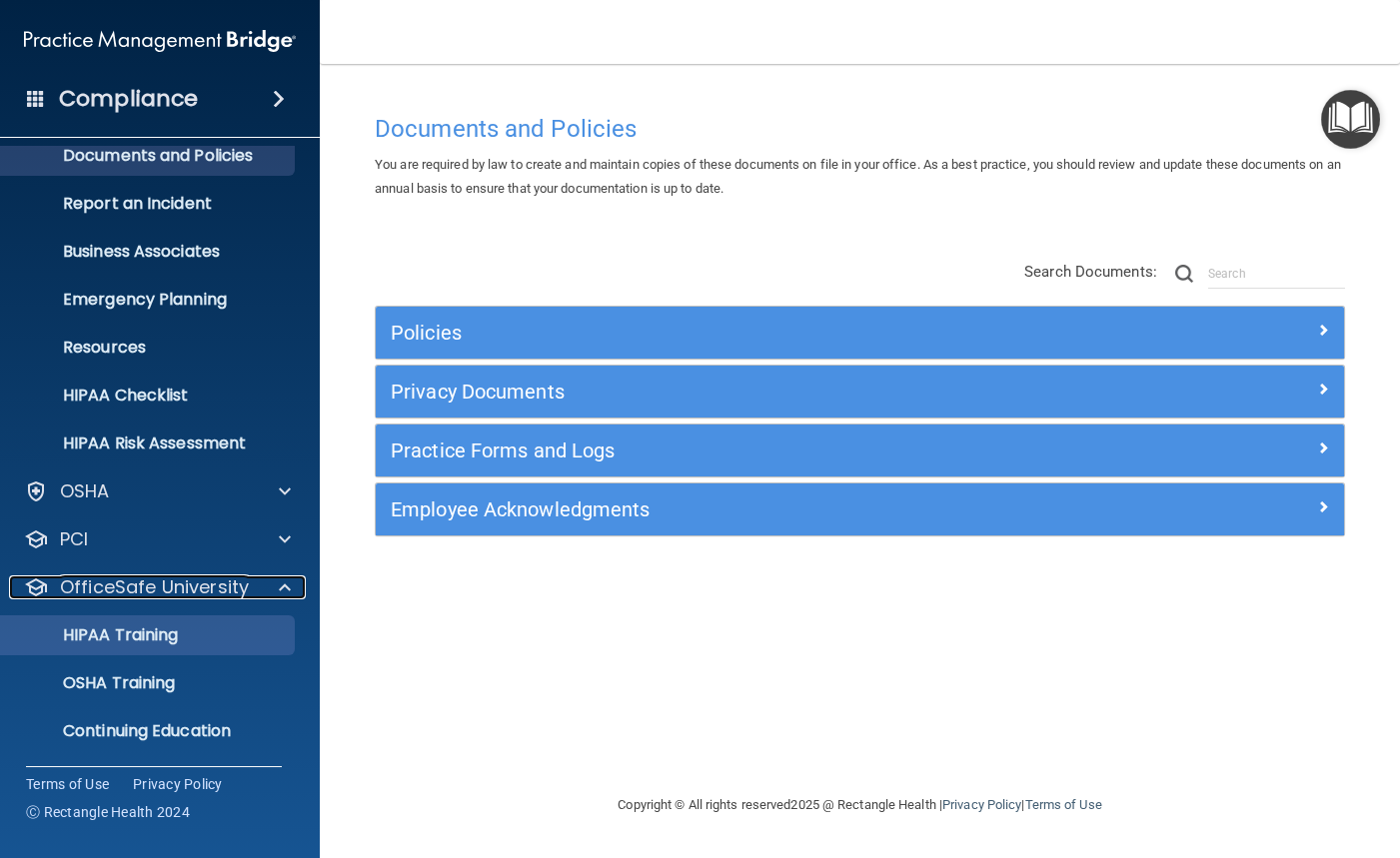 scroll, scrollTop: 114, scrollLeft: 0, axis: vertical 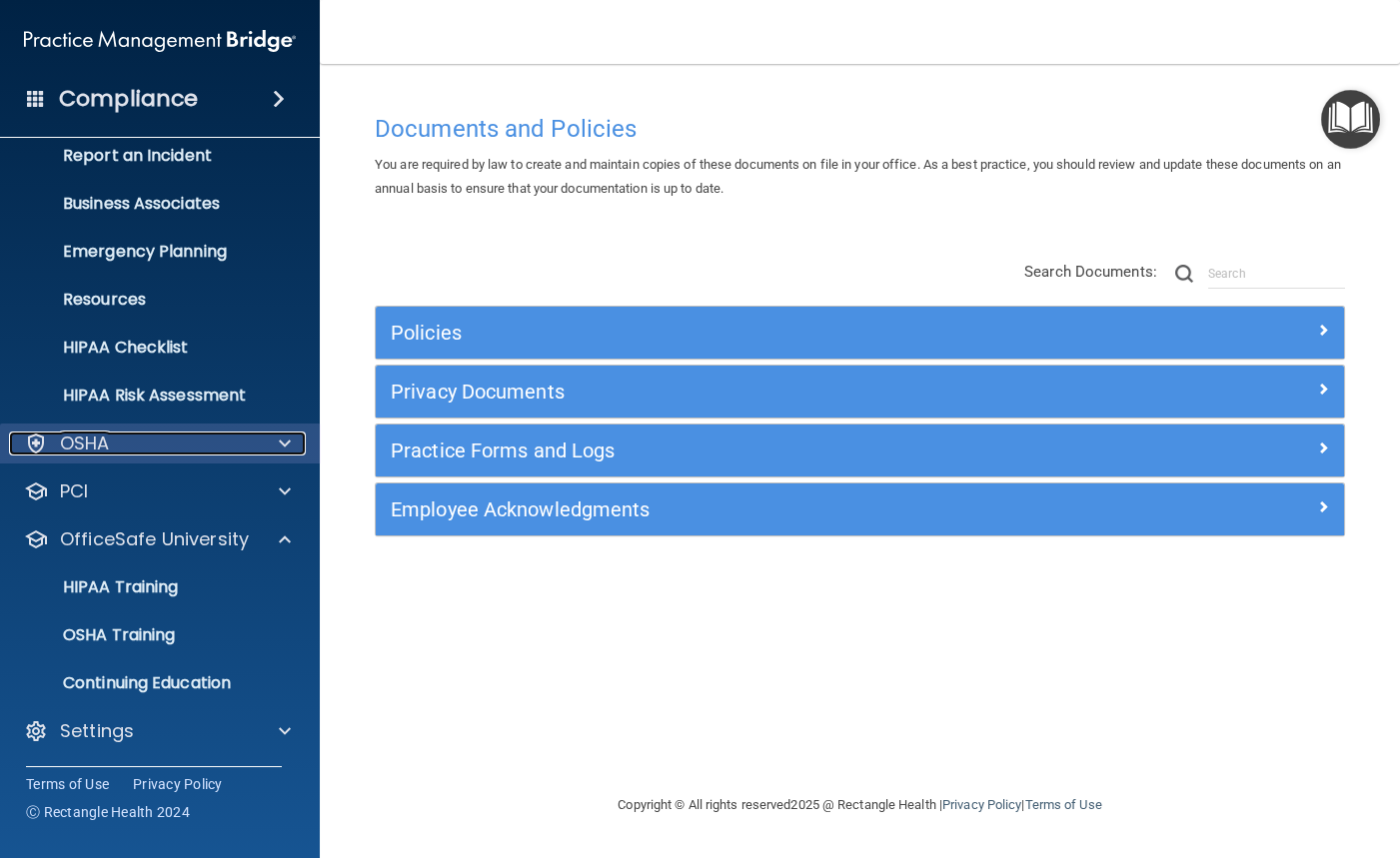 click on "OSHA" at bounding box center (133, 443) 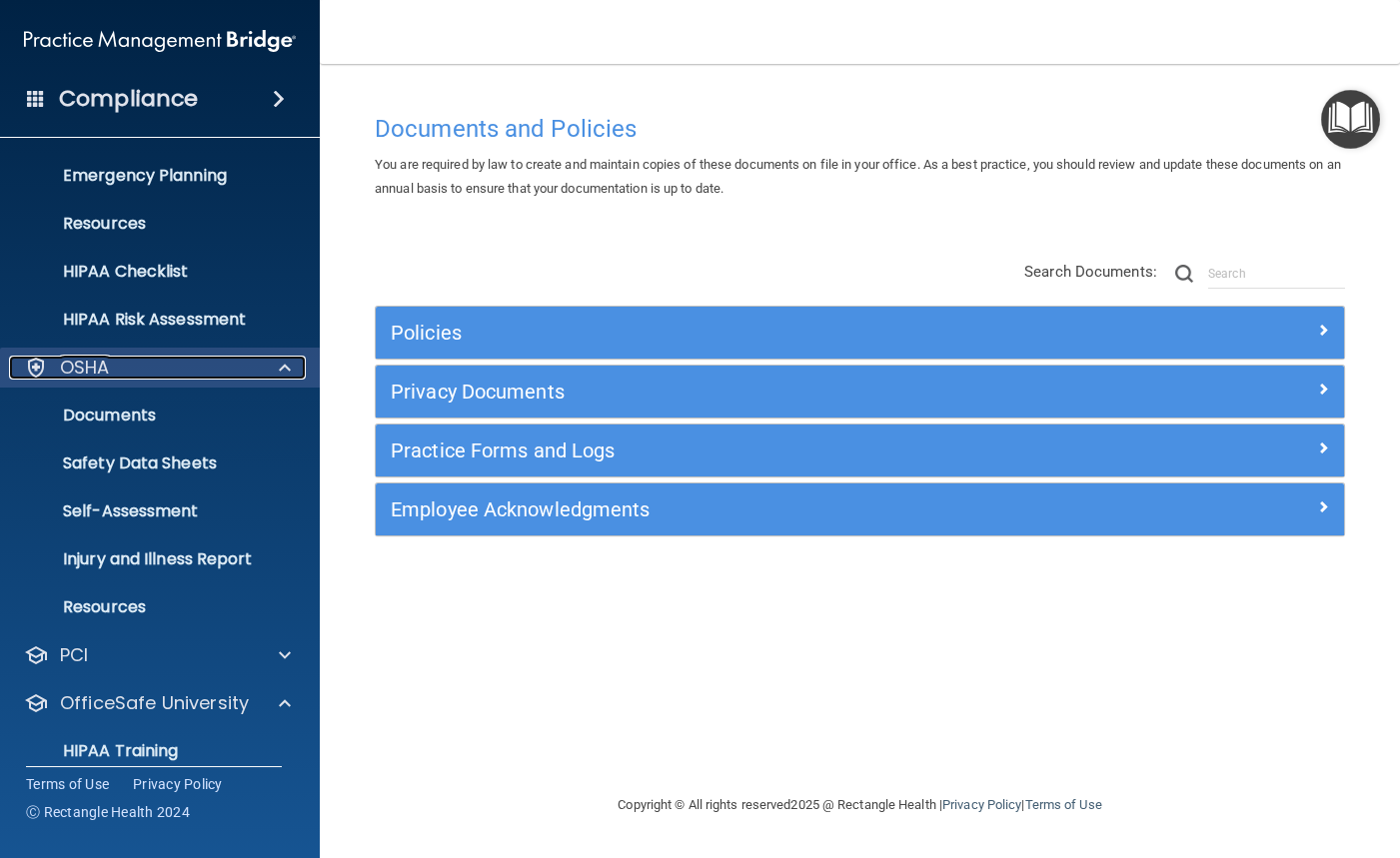 scroll, scrollTop: 354, scrollLeft: 0, axis: vertical 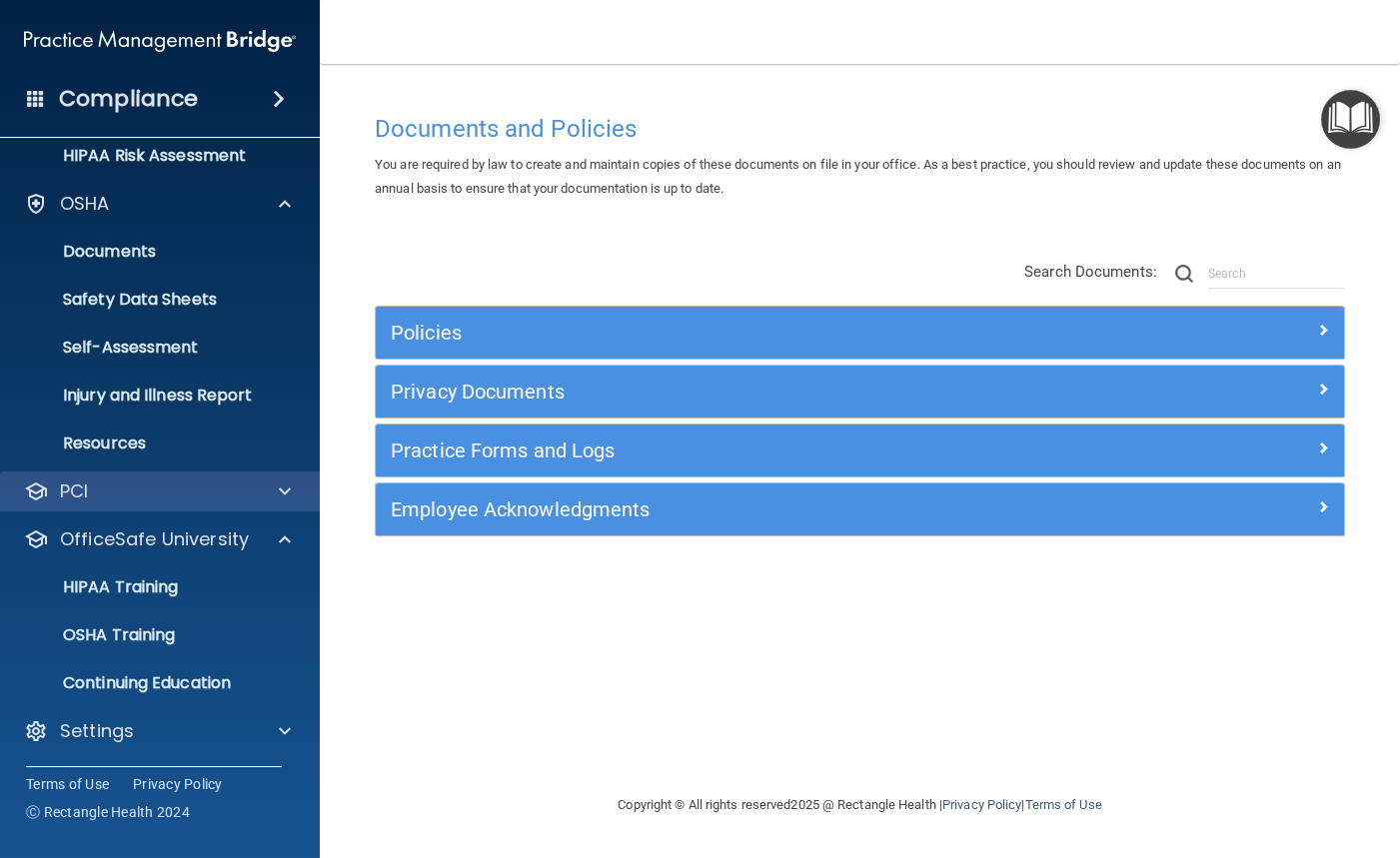 click on "PCI" at bounding box center [160, 491] 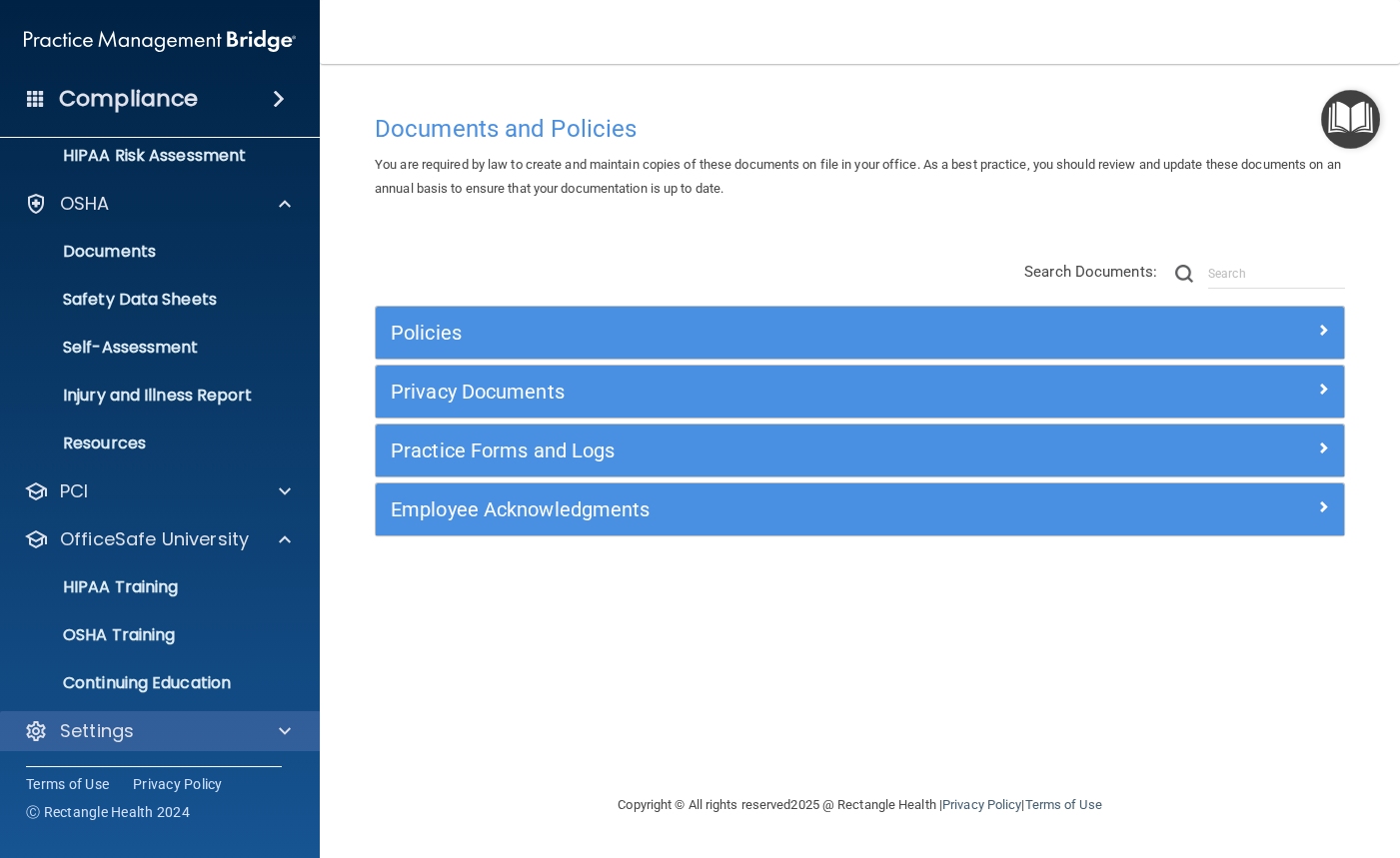 click on "Settings" at bounding box center (160, 731) 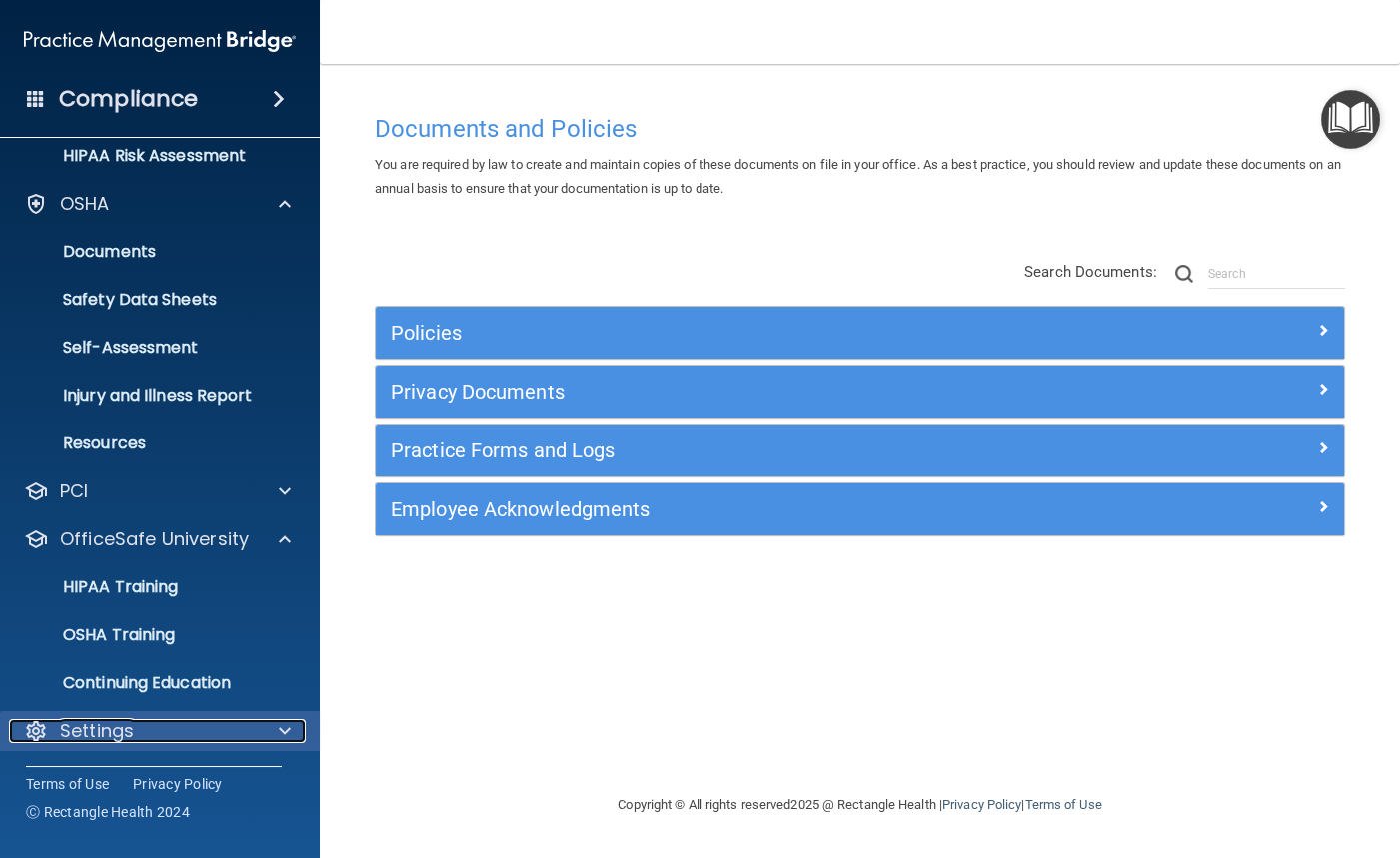 click on "Settings" at bounding box center (97, 731) 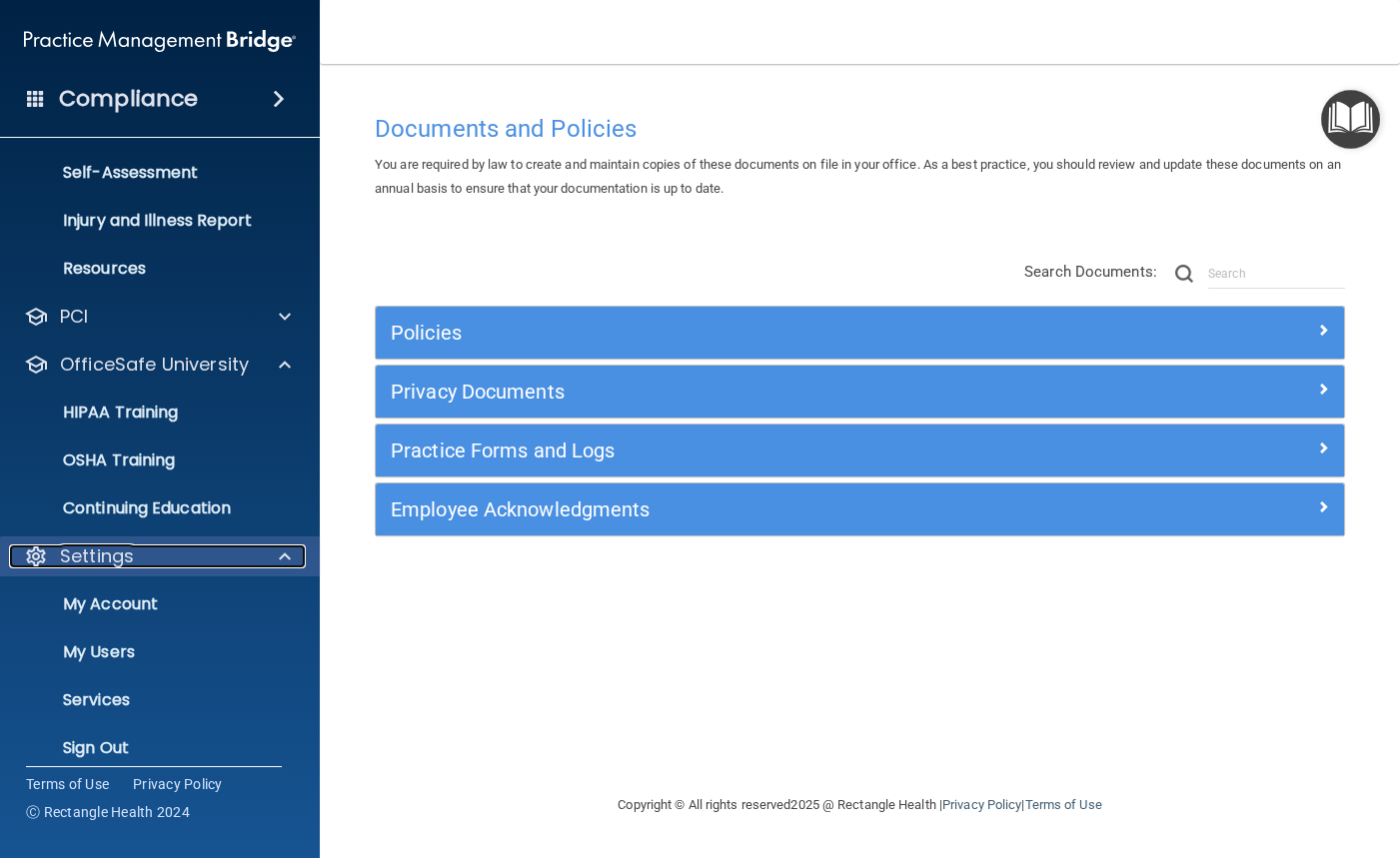 scroll, scrollTop: 545, scrollLeft: 0, axis: vertical 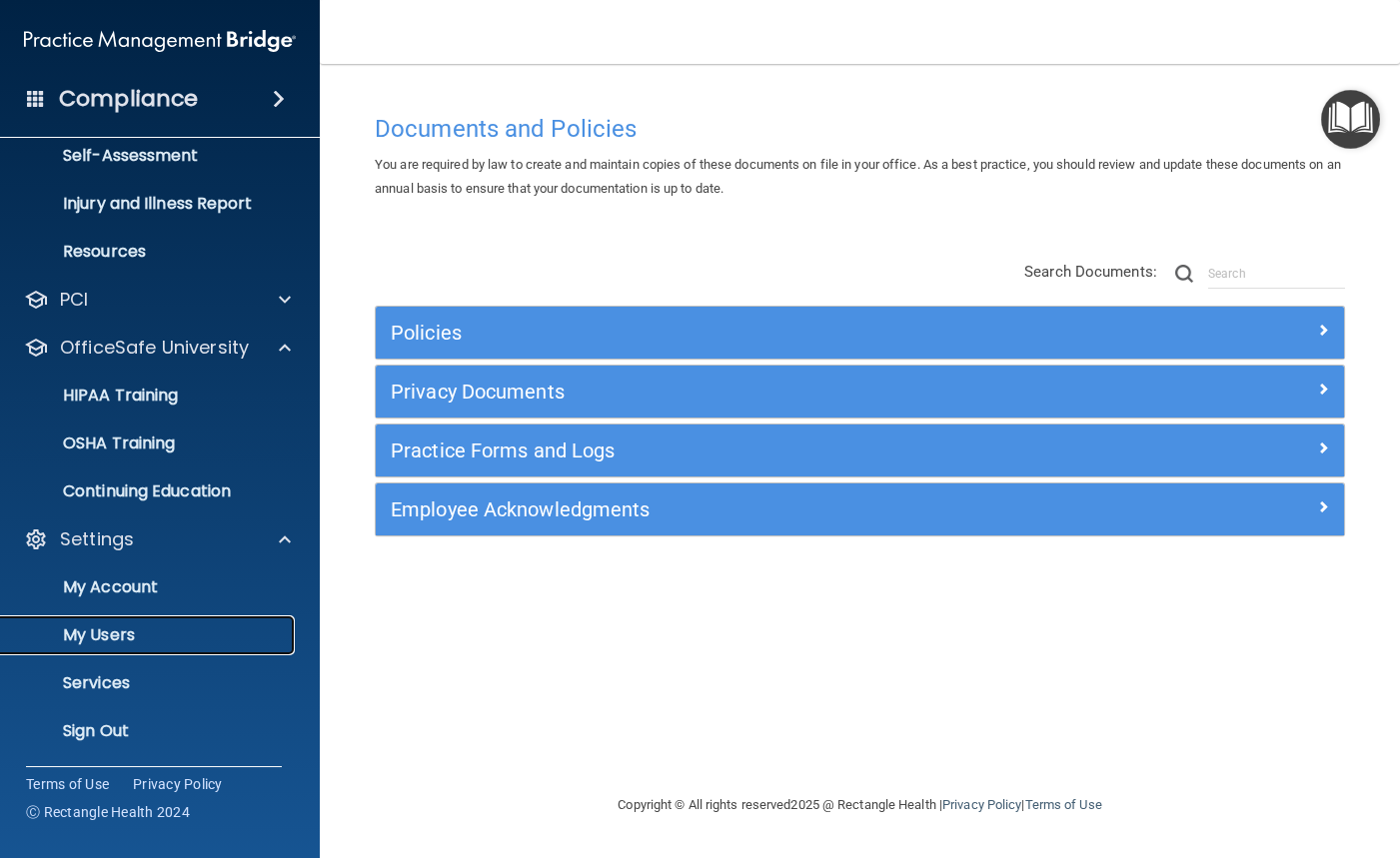 click on "My Users" at bounding box center [137, 635] 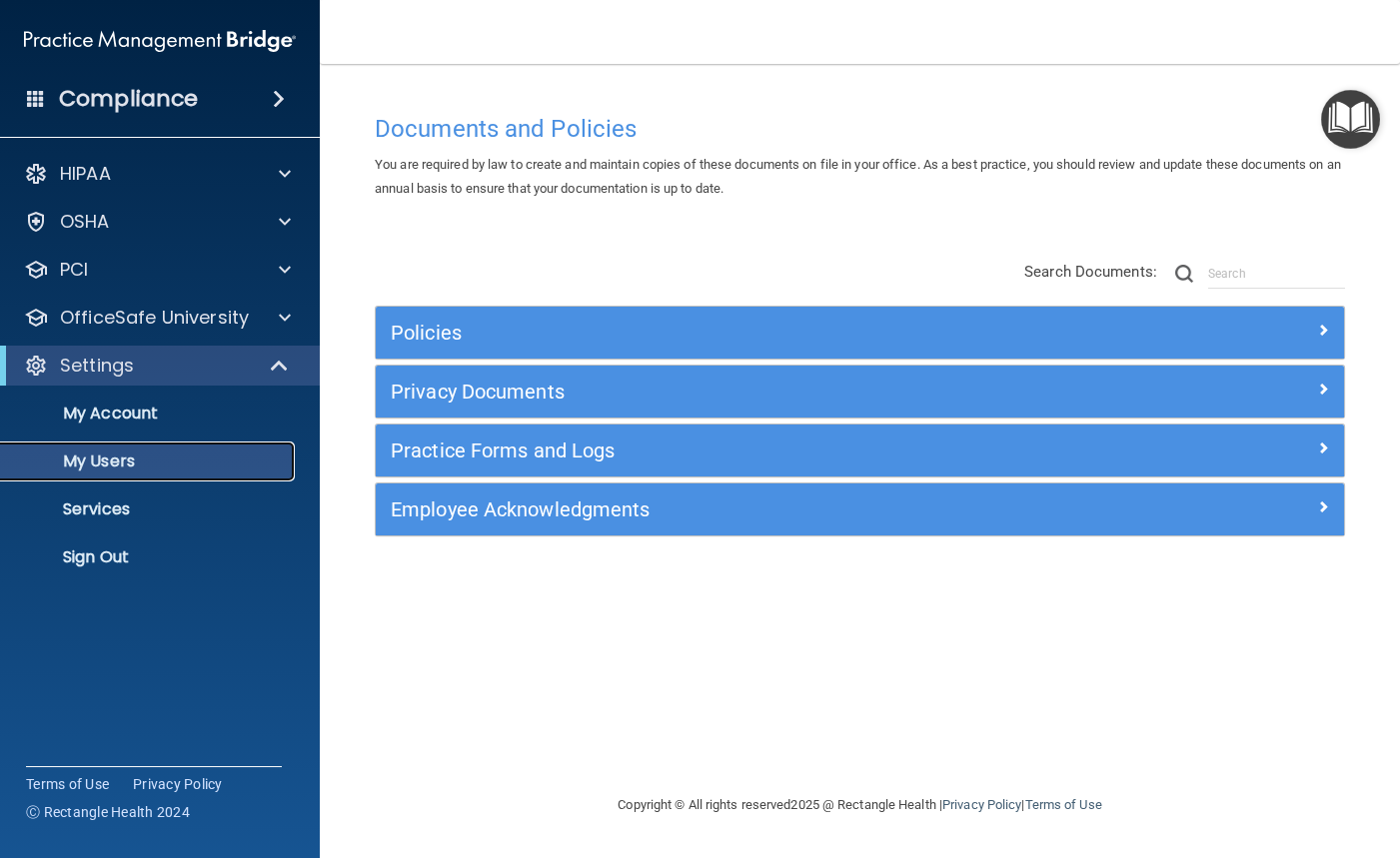 scroll, scrollTop: 0, scrollLeft: 0, axis: both 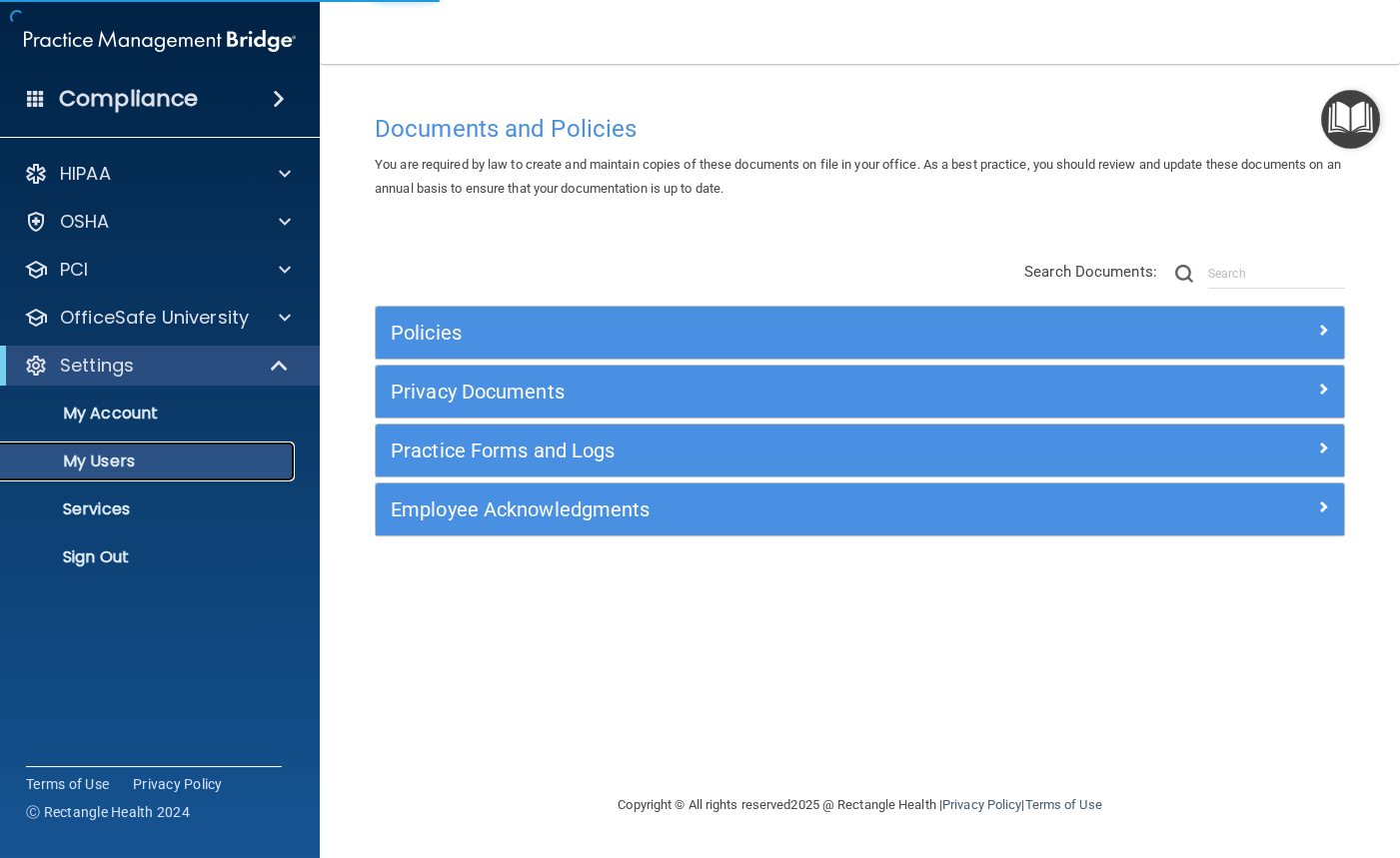 select on "20" 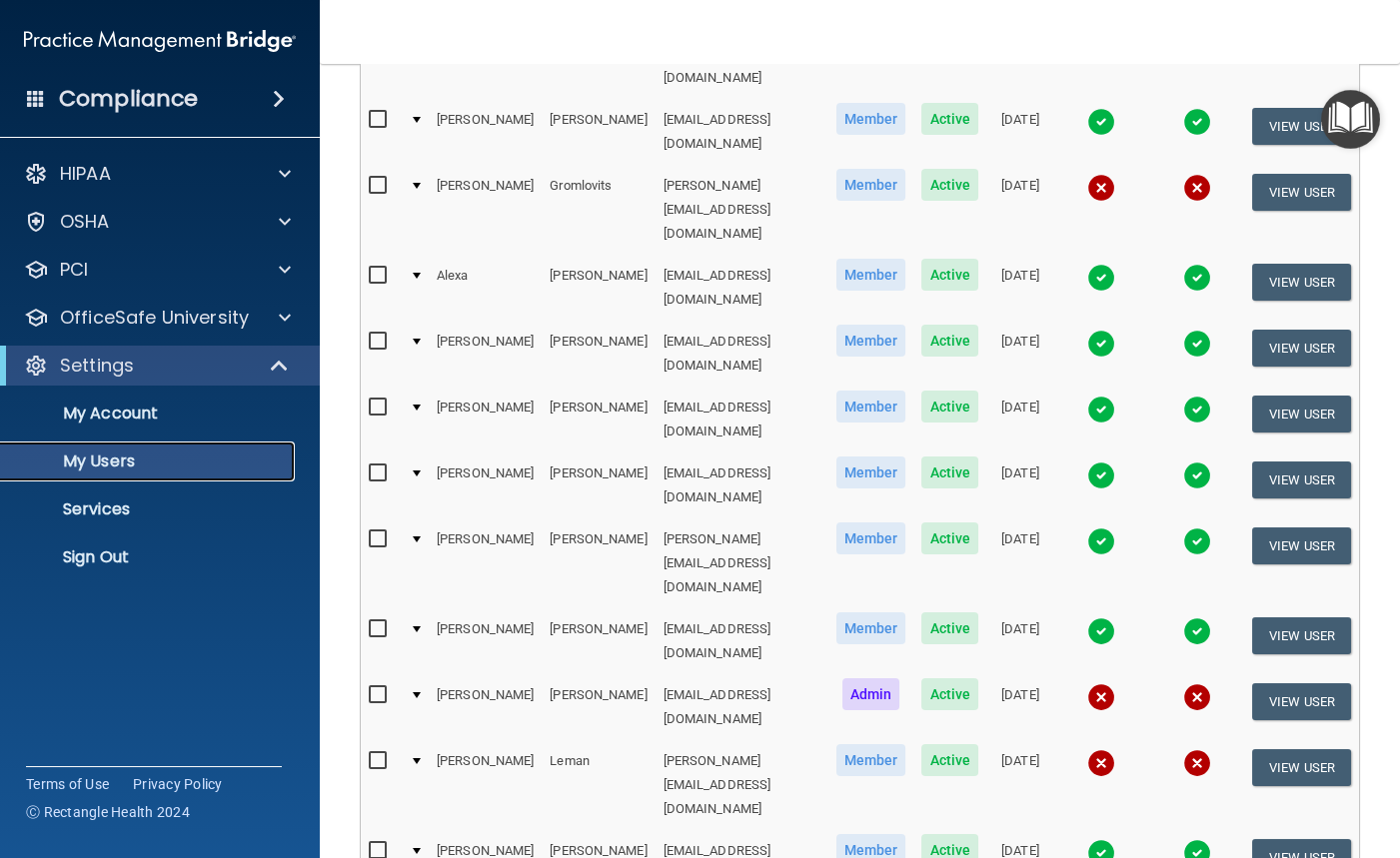 scroll, scrollTop: 817, scrollLeft: 0, axis: vertical 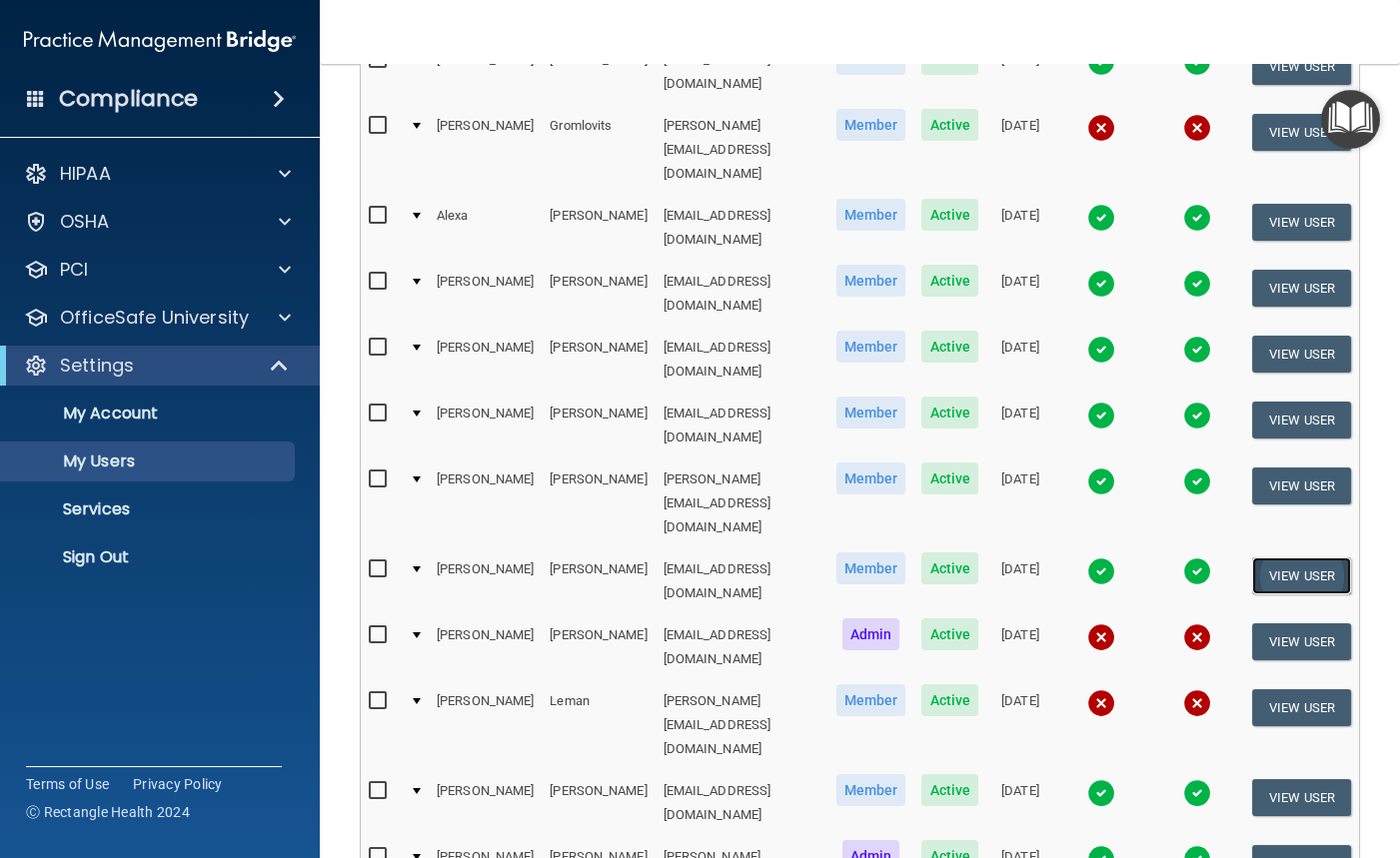 click on "View User" at bounding box center [1301, 575] 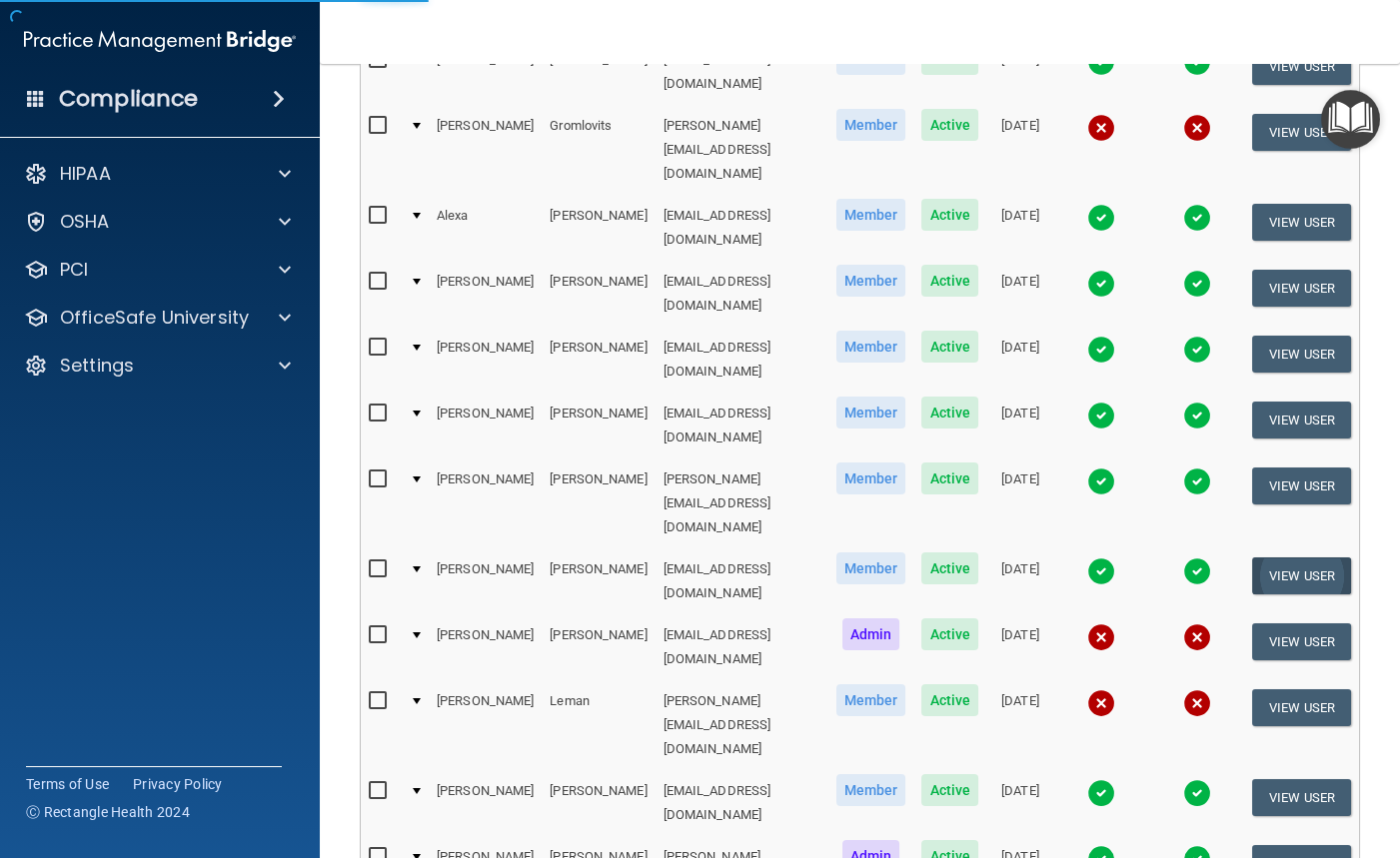 scroll, scrollTop: 0, scrollLeft: 0, axis: both 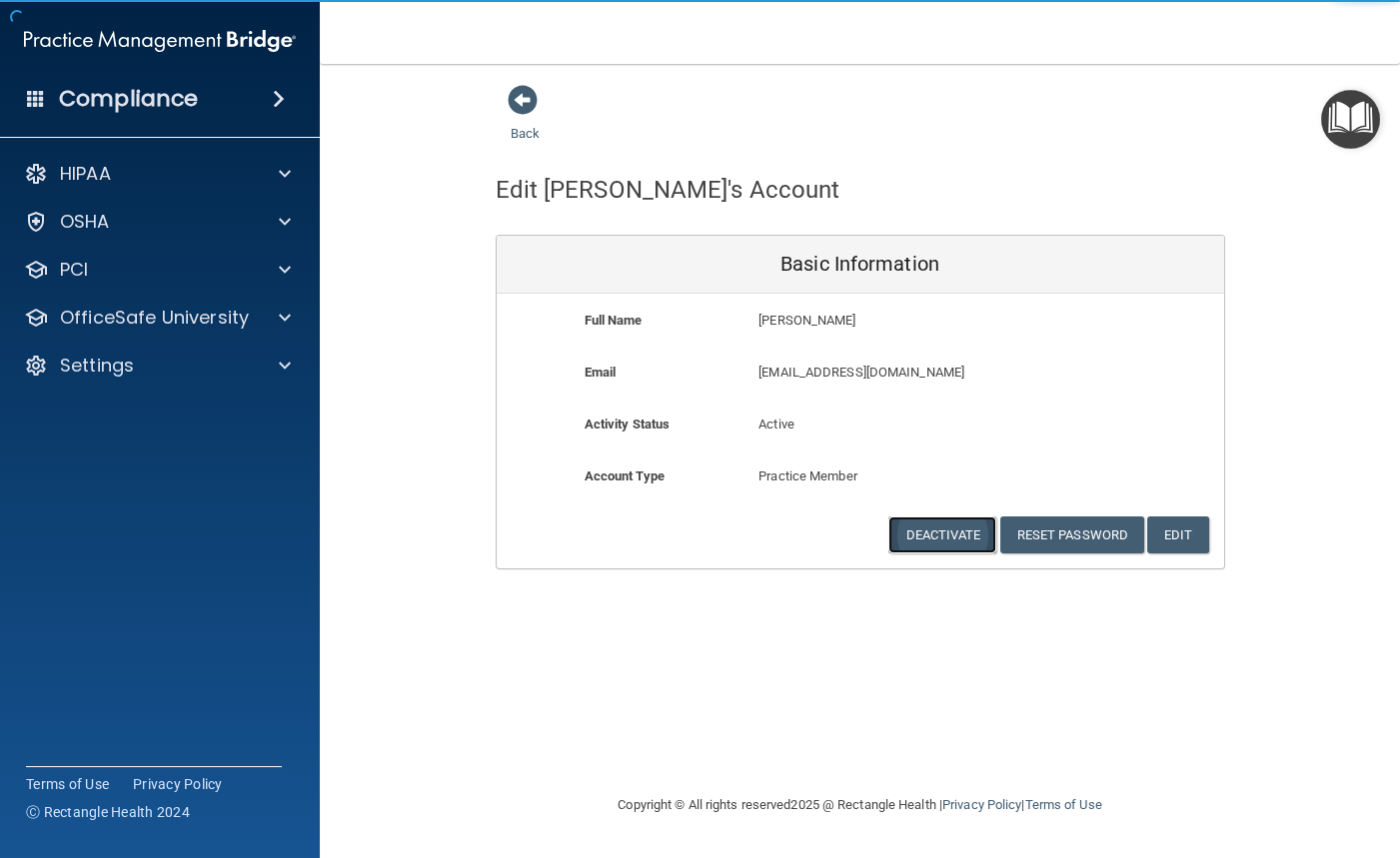 click on "Deactivate" at bounding box center [942, 534] 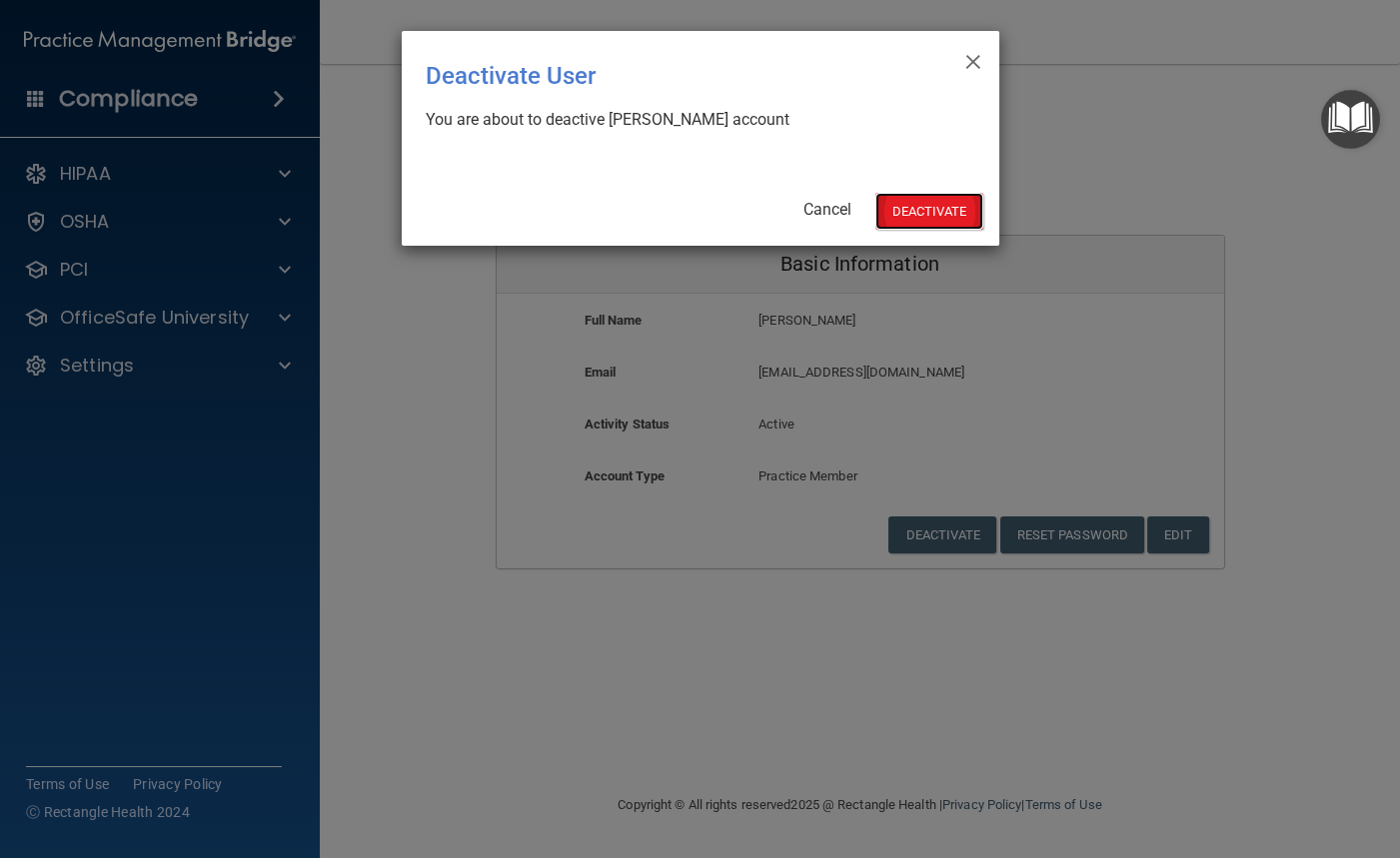 click on "Deactivate" at bounding box center (929, 211) 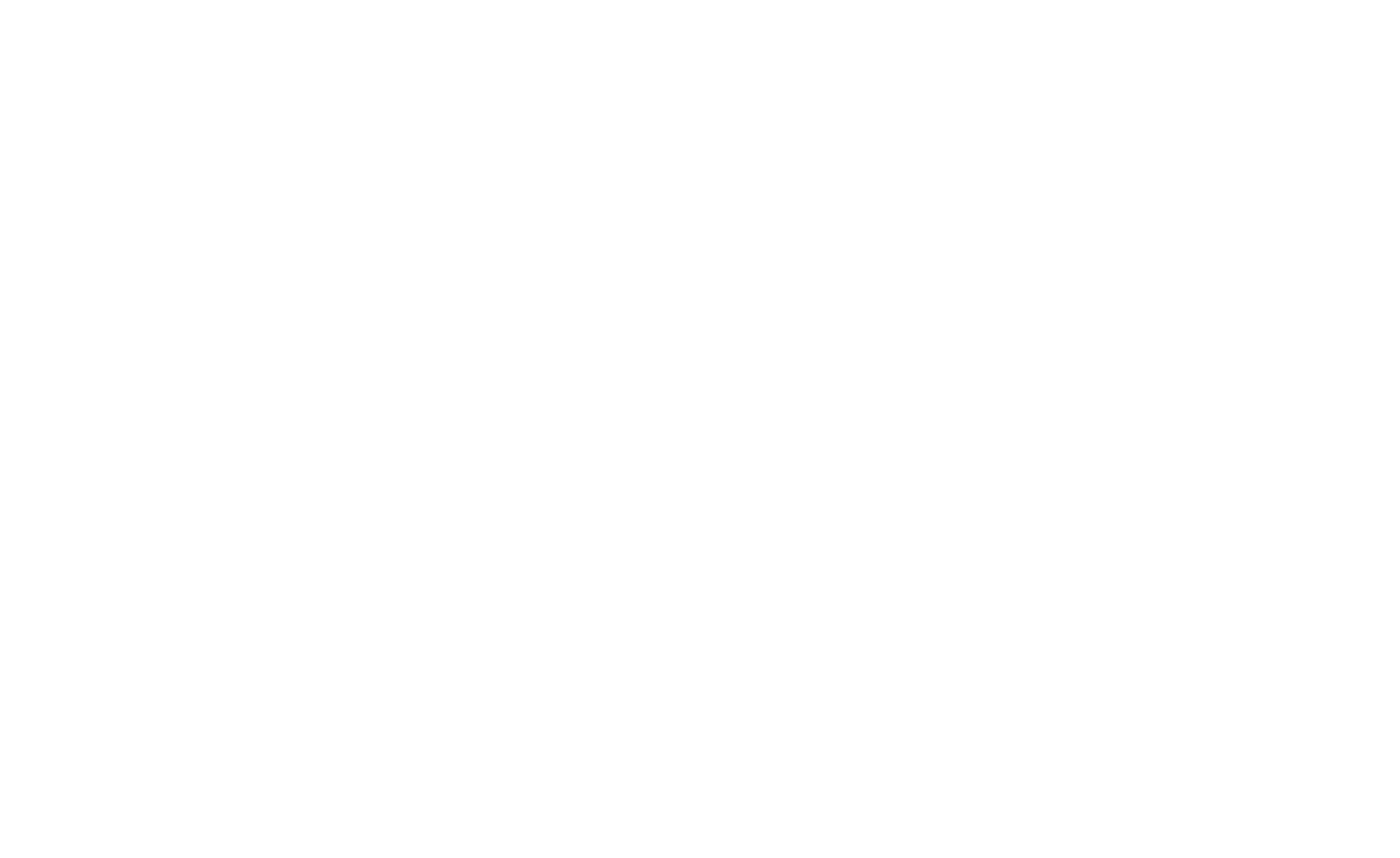 scroll, scrollTop: 0, scrollLeft: 0, axis: both 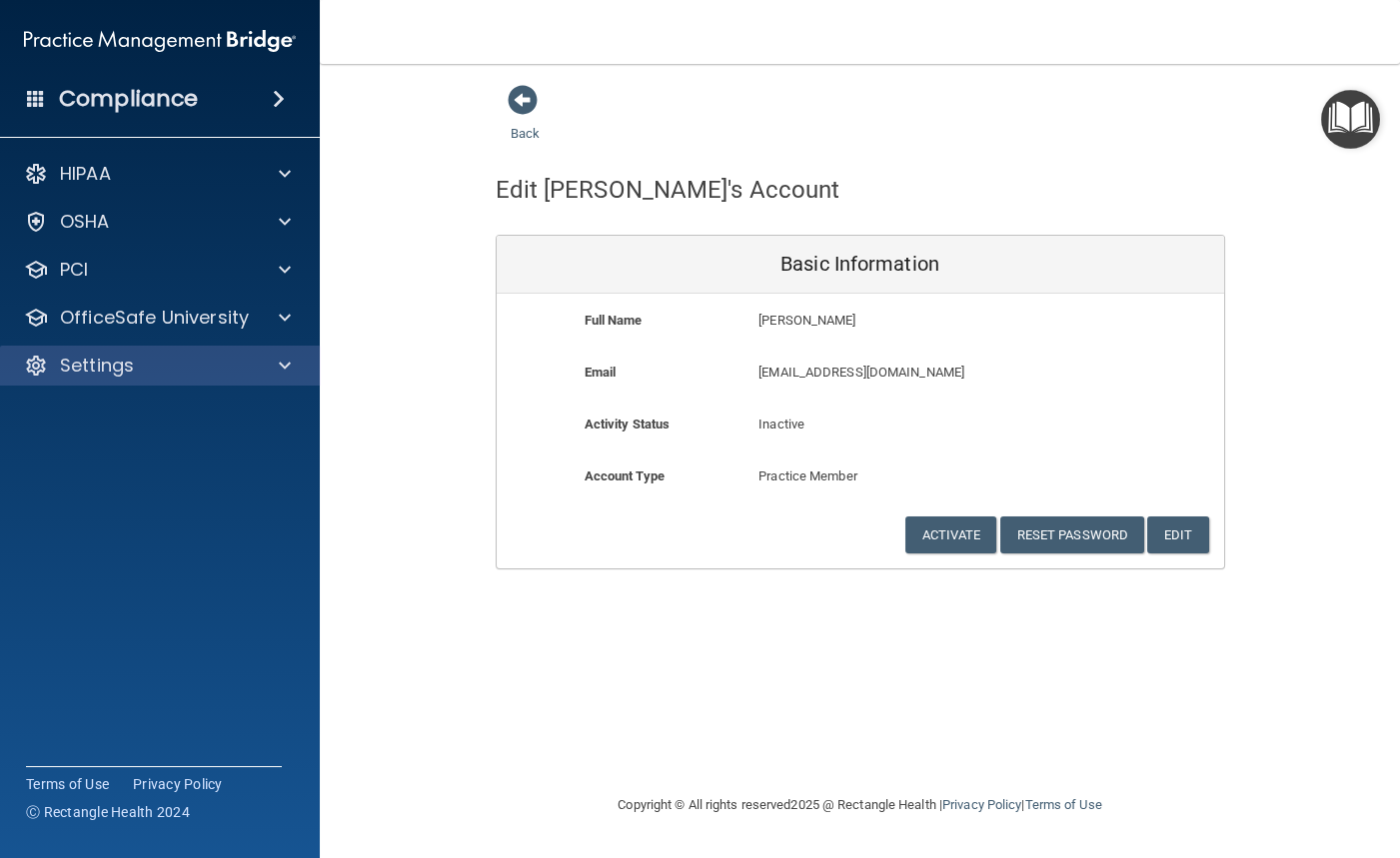 click on "Settings" at bounding box center (160, 366) 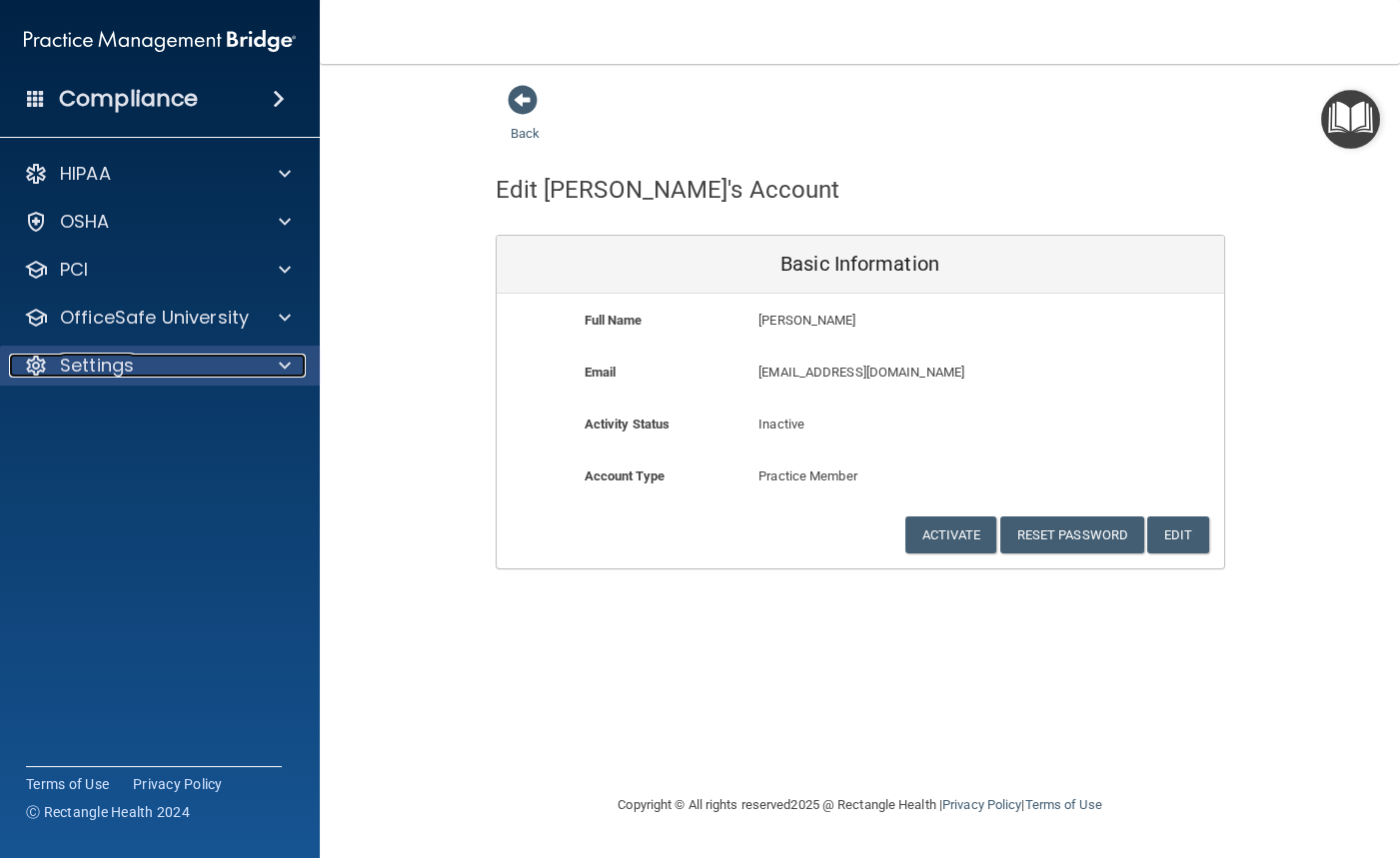 click on "Settings" at bounding box center (97, 366) 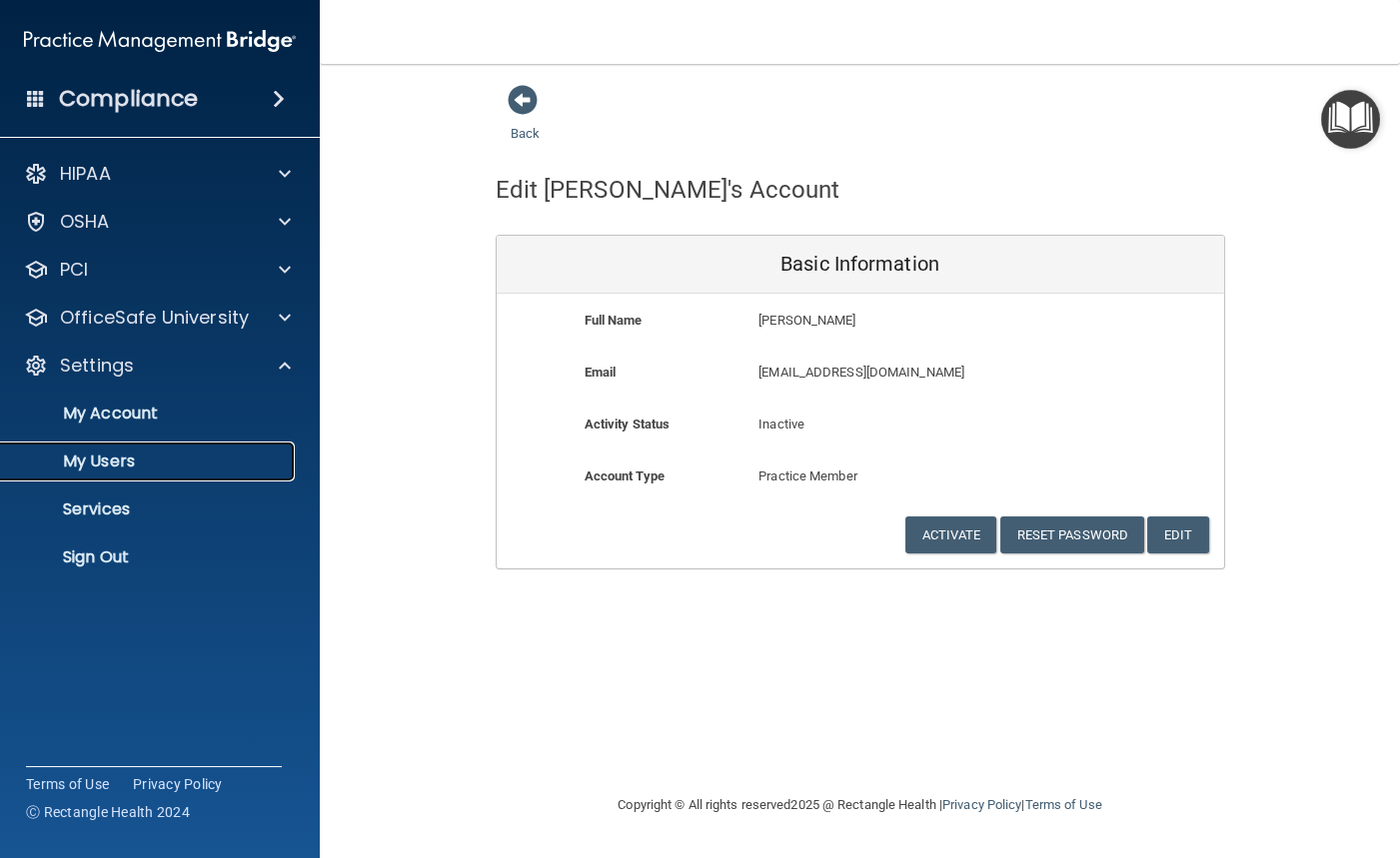click on "My Users" at bounding box center (149, 461) 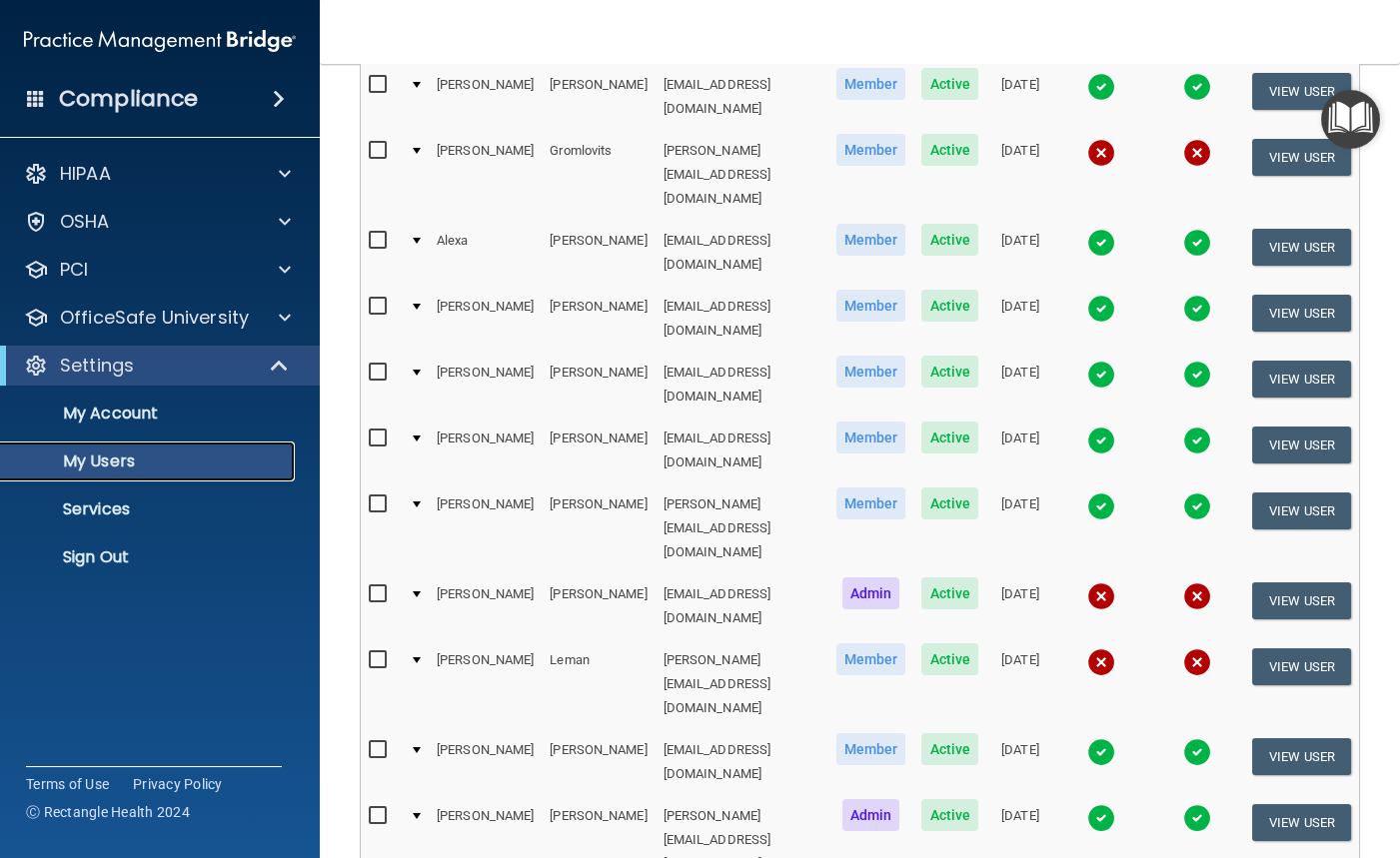 scroll, scrollTop: 826, scrollLeft: 0, axis: vertical 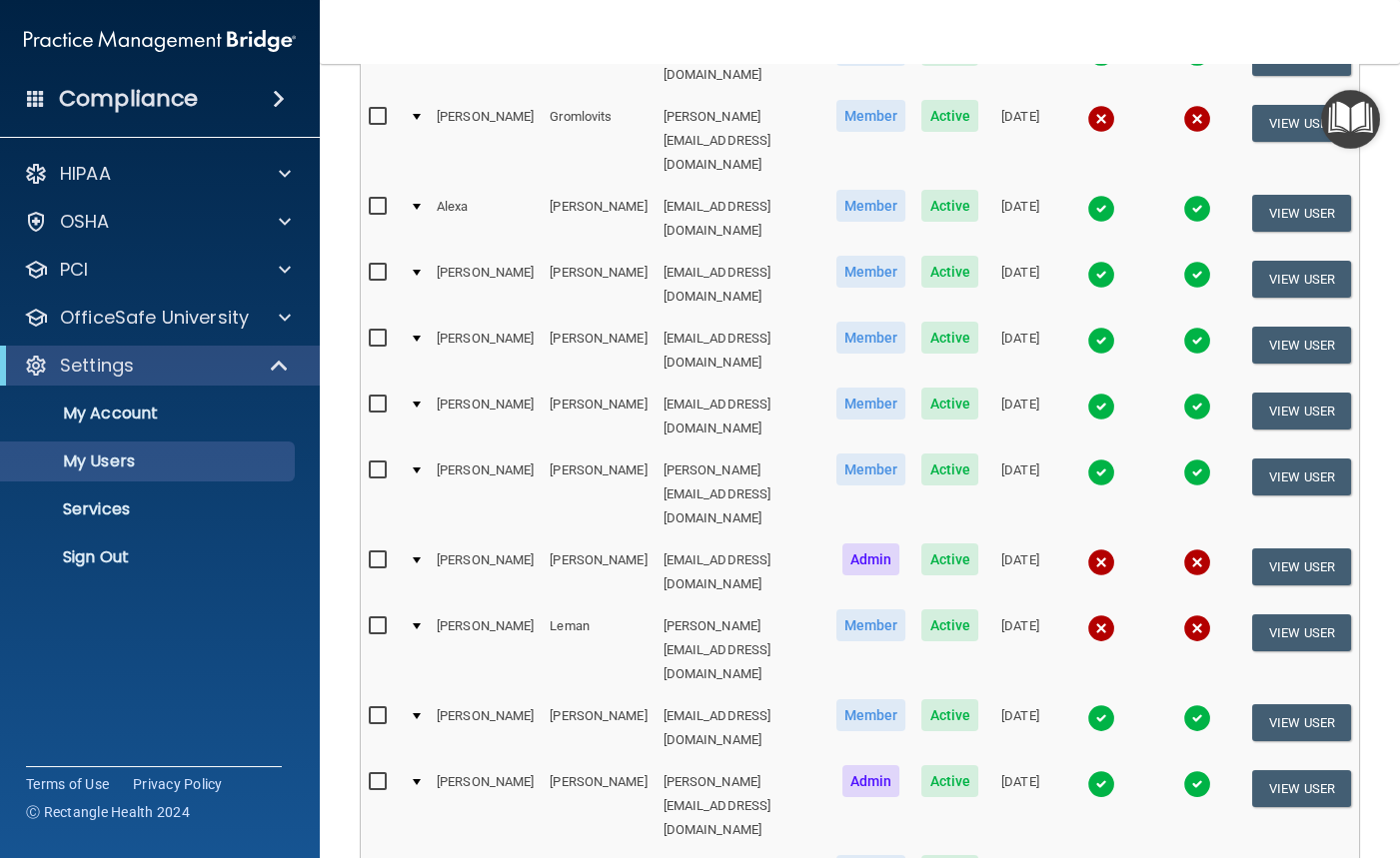 click on "10  20  30  40  all" at bounding box center [567, 1006] 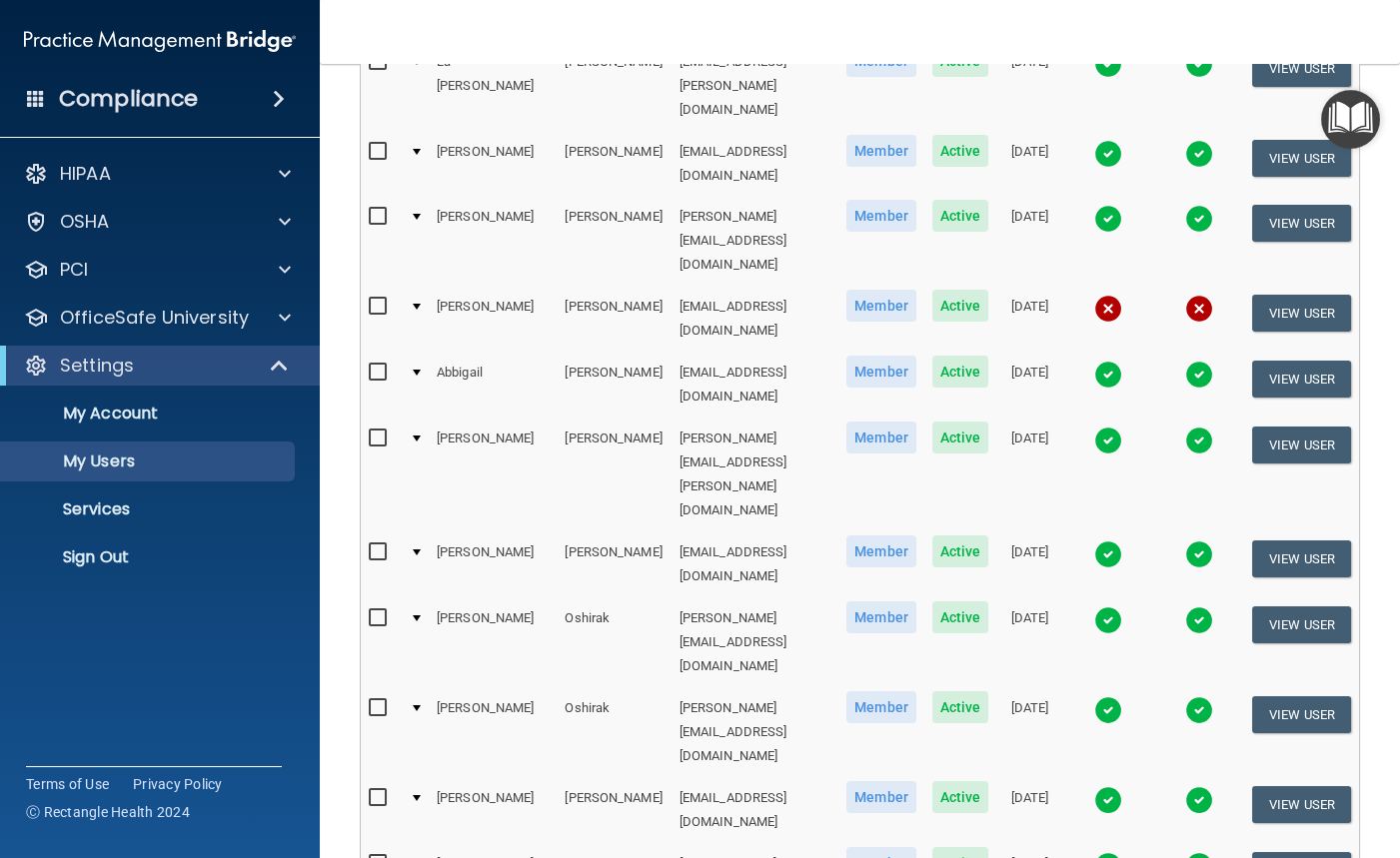 scroll, scrollTop: 1767, scrollLeft: 0, axis: vertical 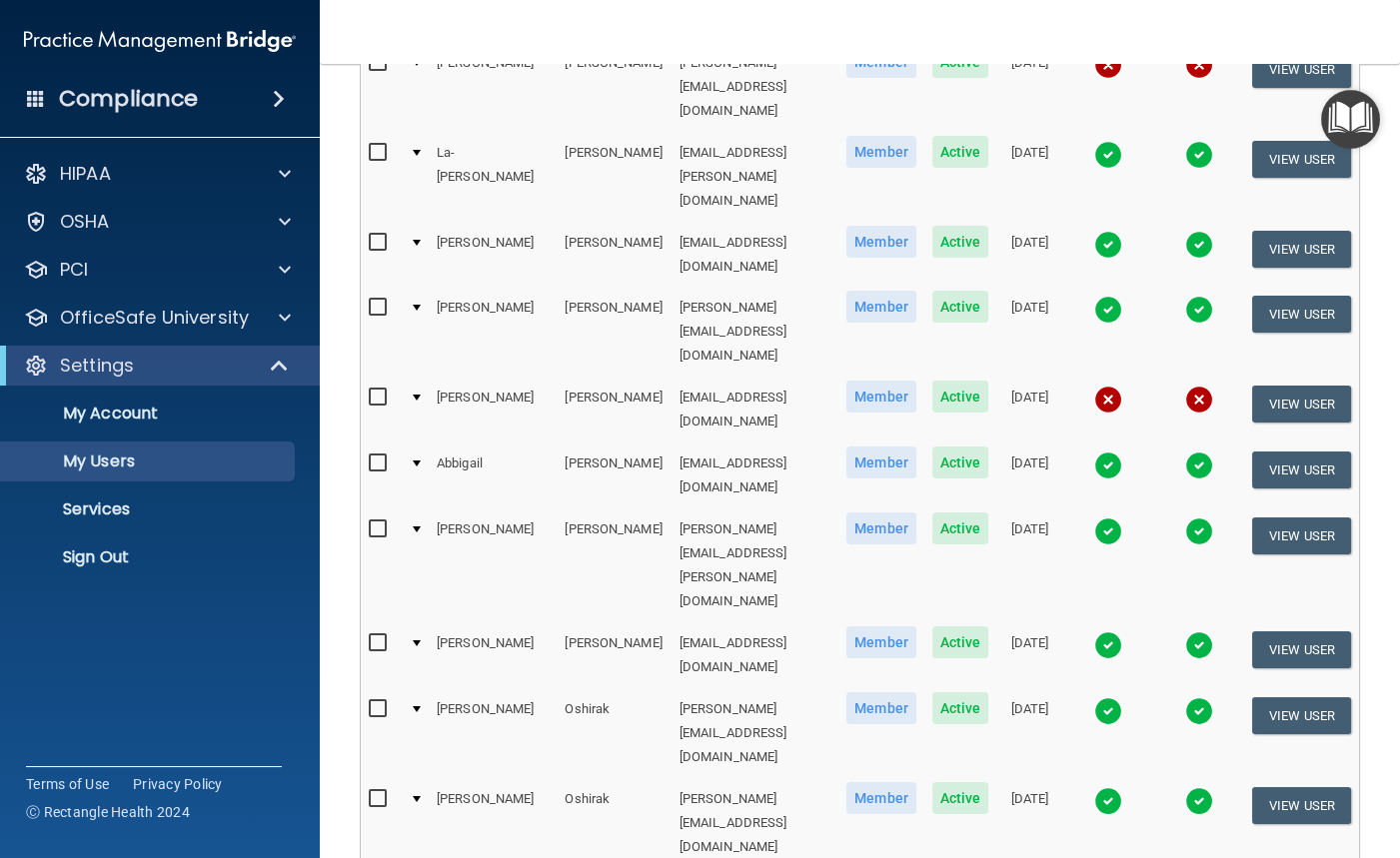 click on "View User" at bounding box center (1301, 1117) 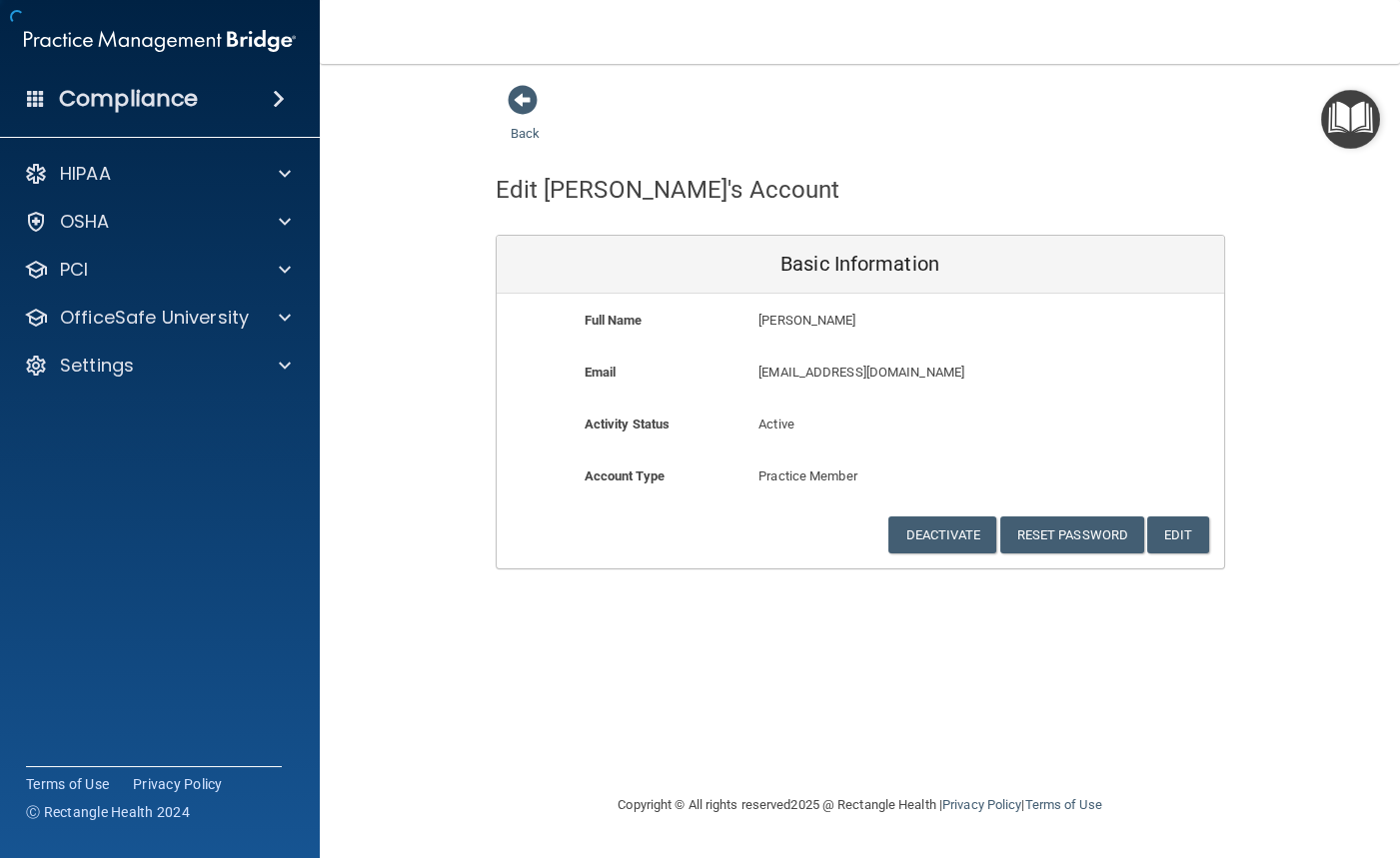 scroll, scrollTop: 0, scrollLeft: 0, axis: both 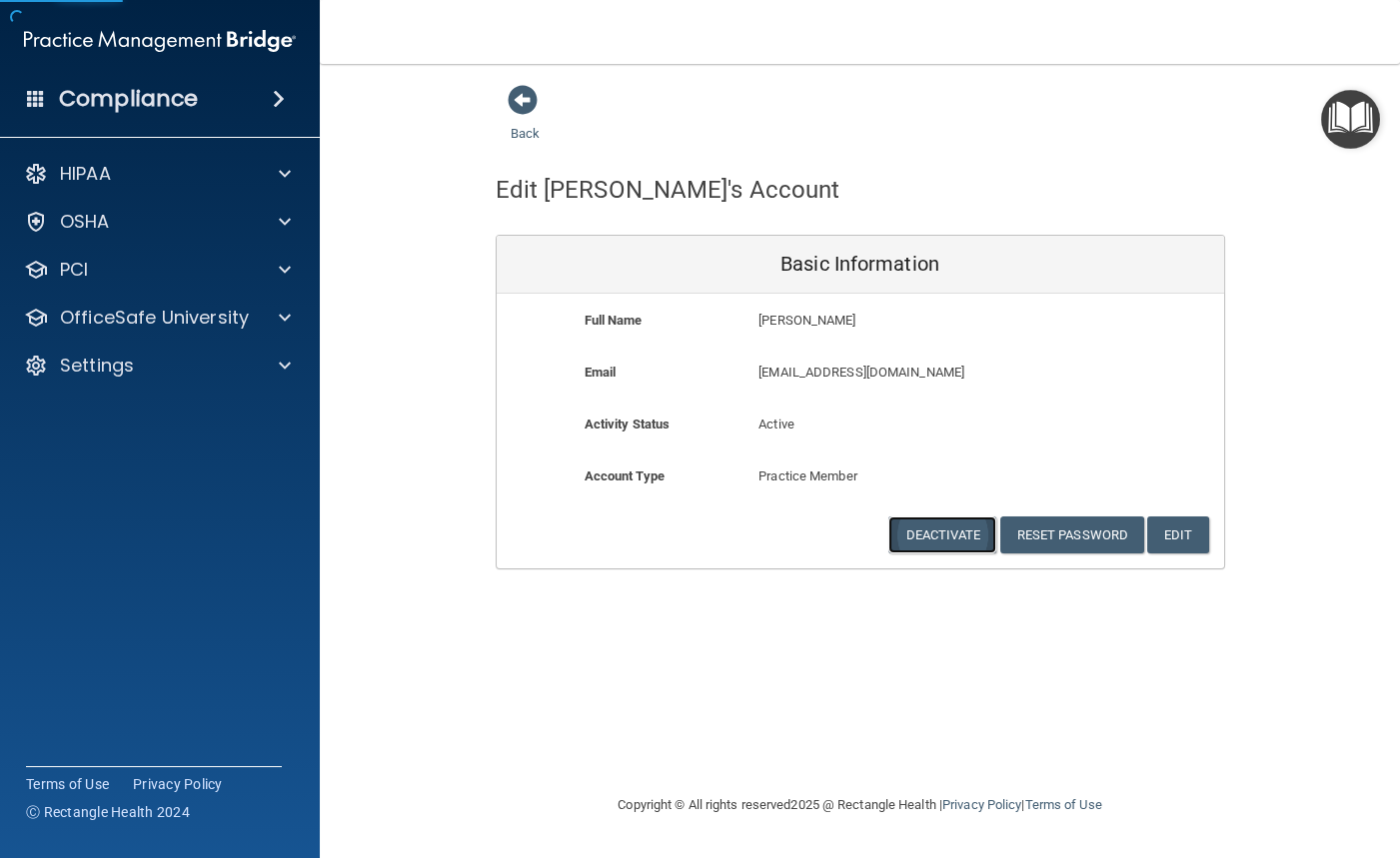 click on "Deactivate" at bounding box center [942, 534] 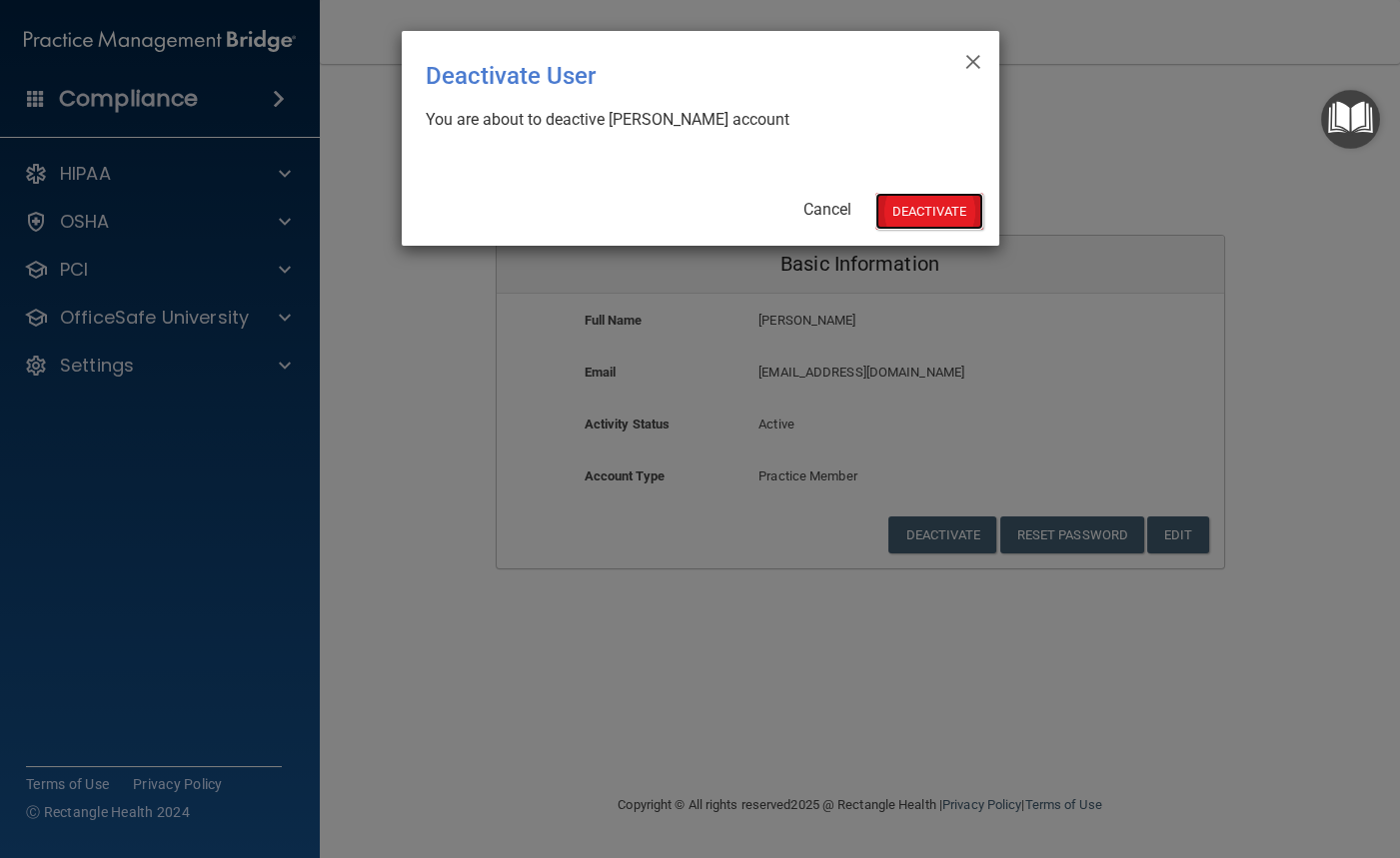 click on "Deactivate" at bounding box center (929, 211) 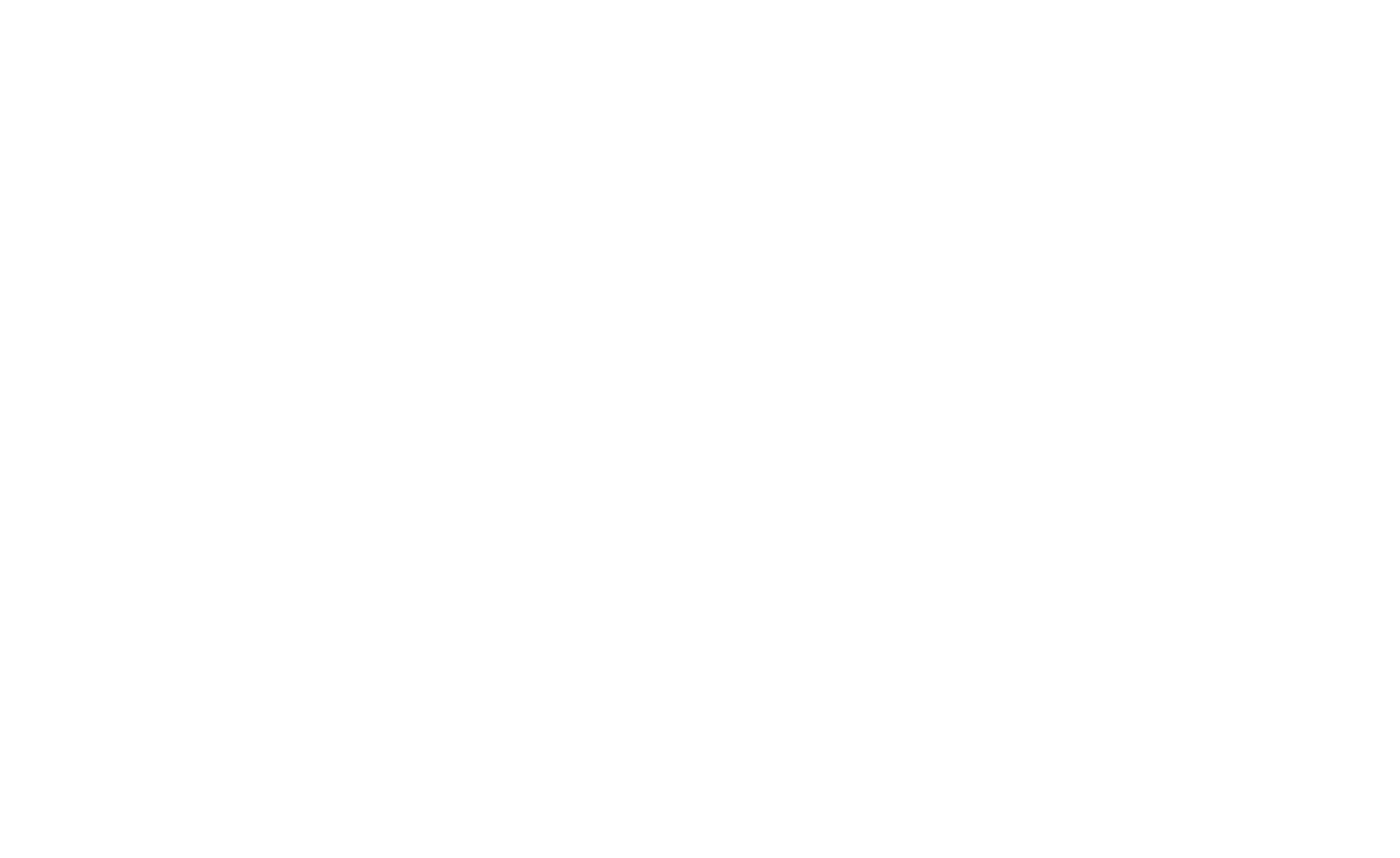 scroll, scrollTop: 0, scrollLeft: 0, axis: both 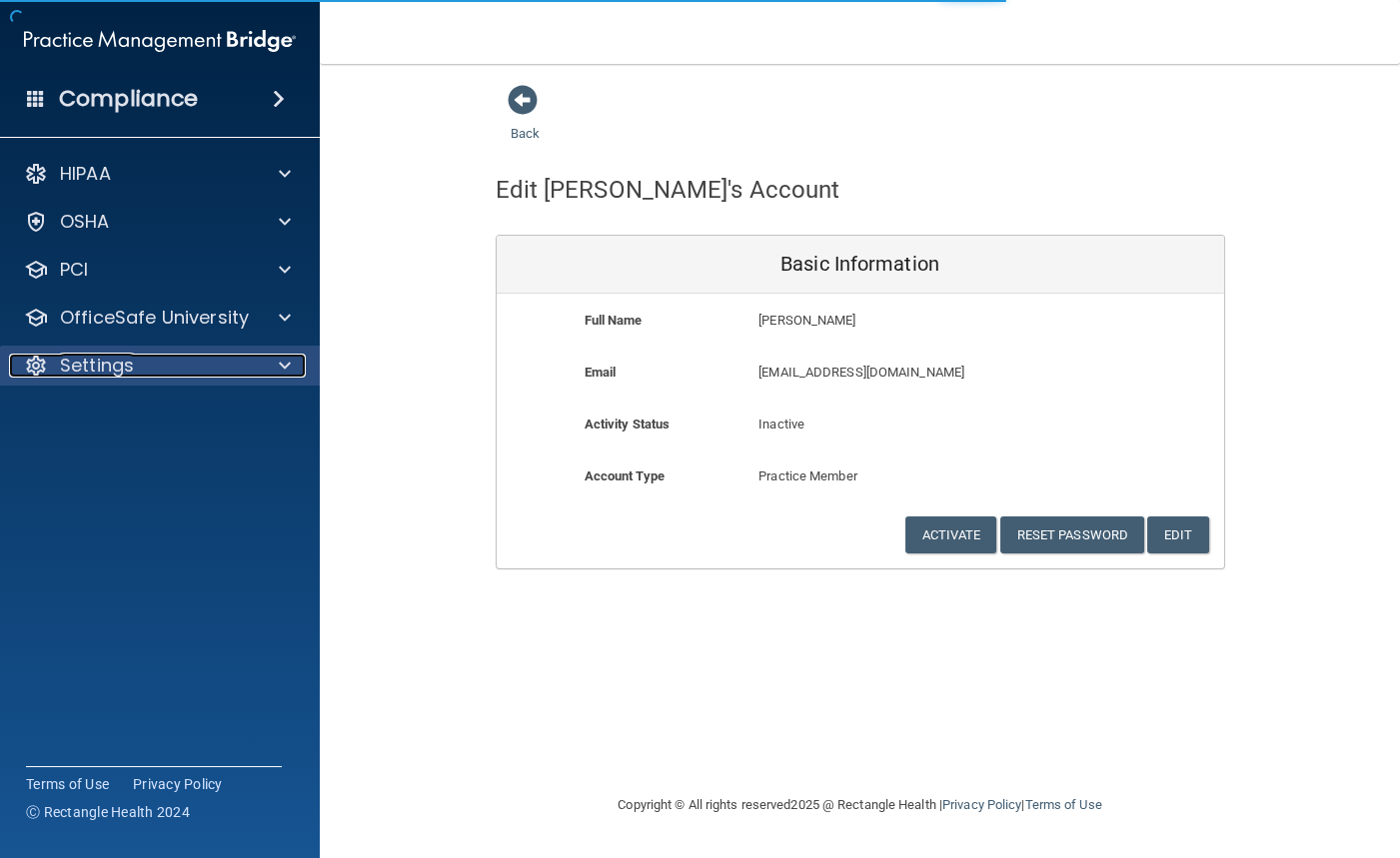 click on "Settings" at bounding box center [133, 366] 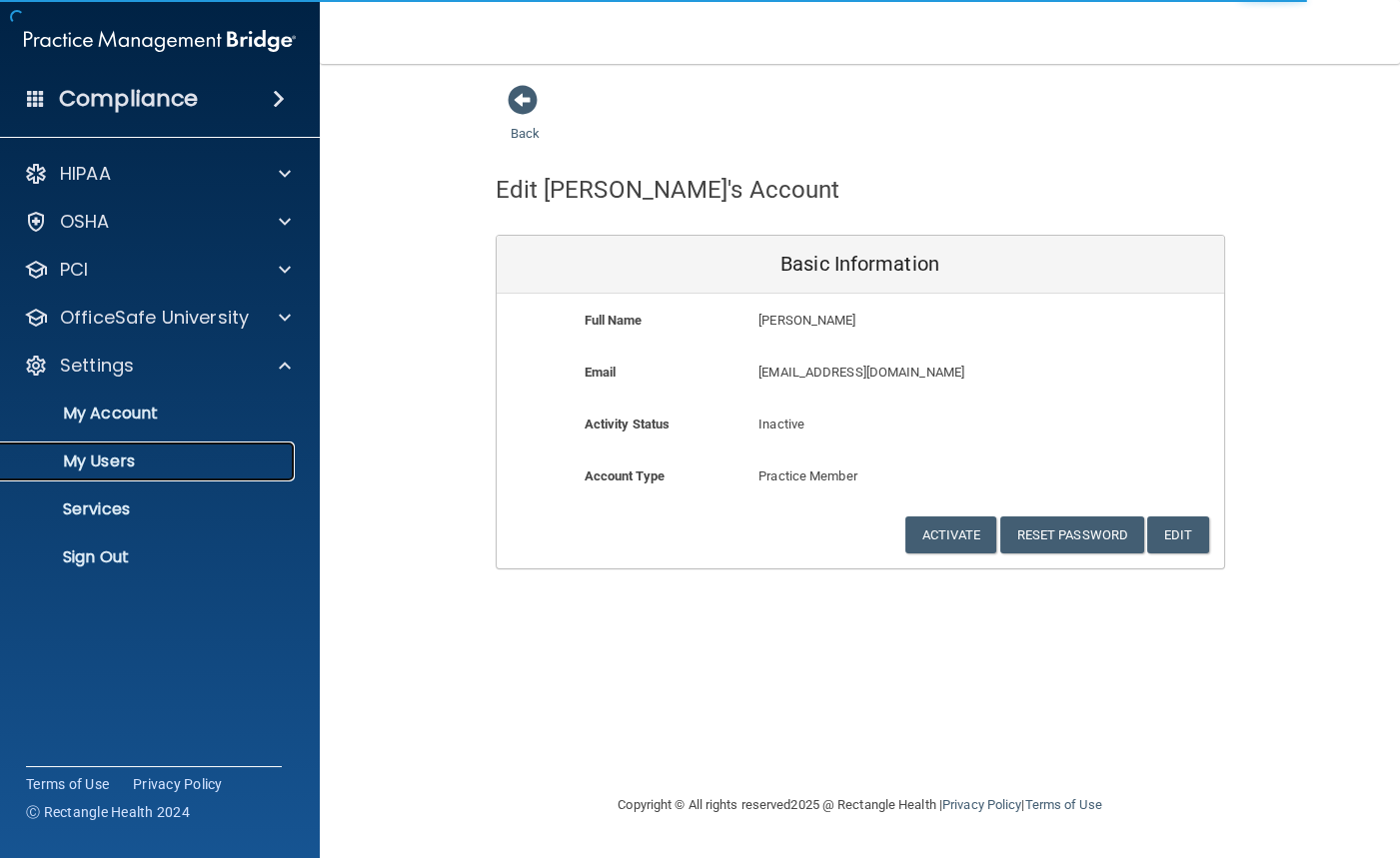 click on "My Users" at bounding box center (149, 461) 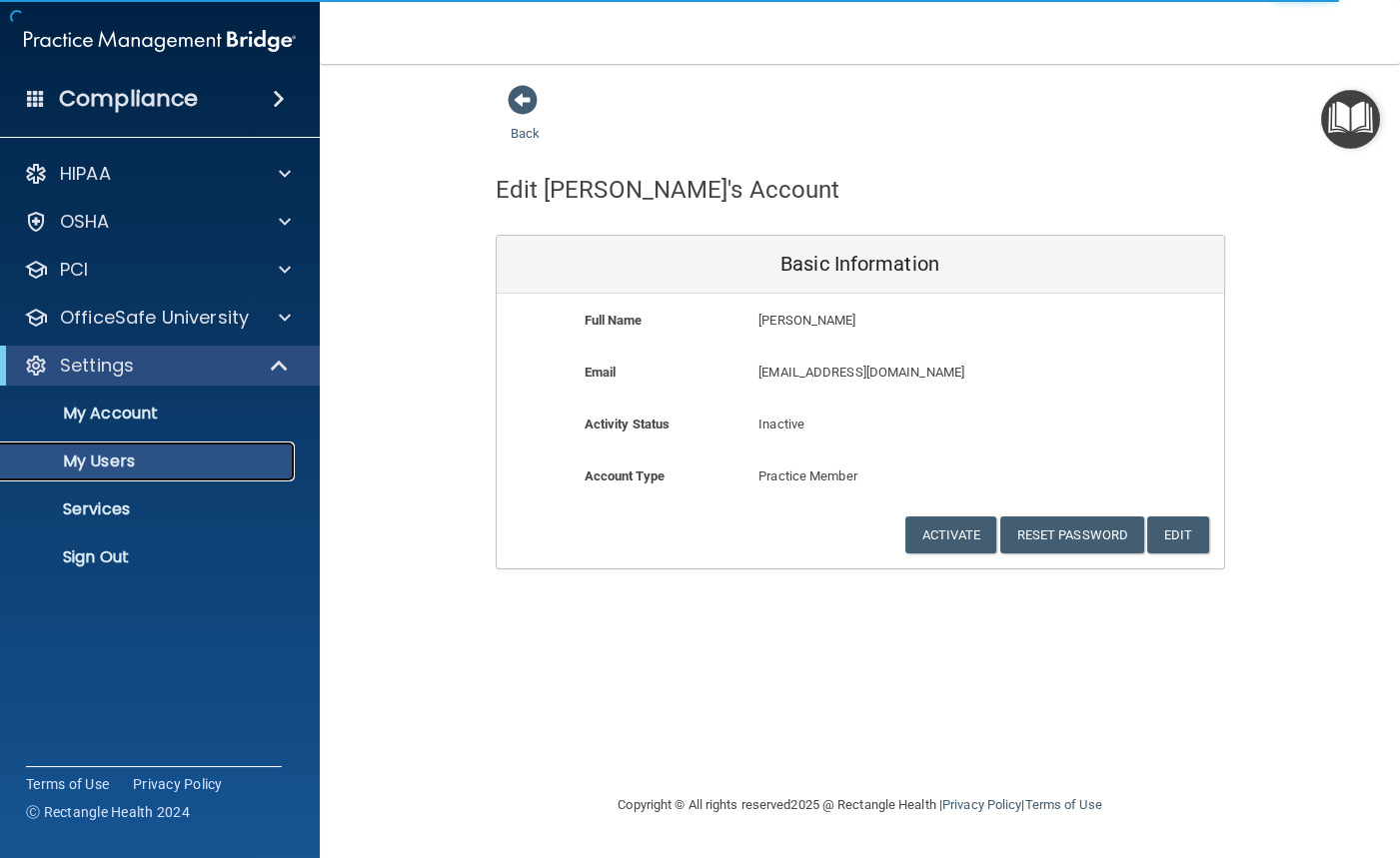 select on "20" 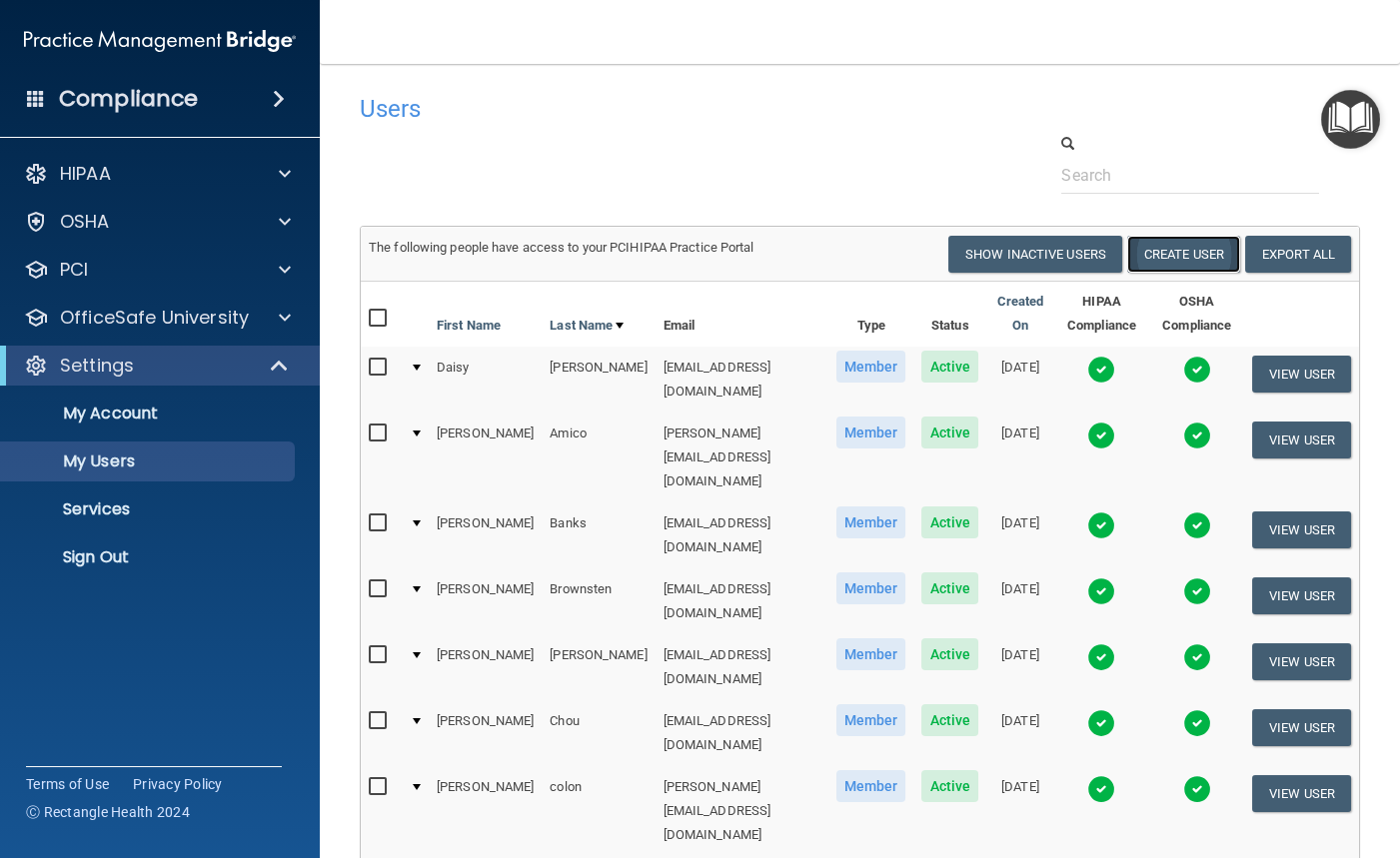 click on "Create User" at bounding box center [1183, 254] 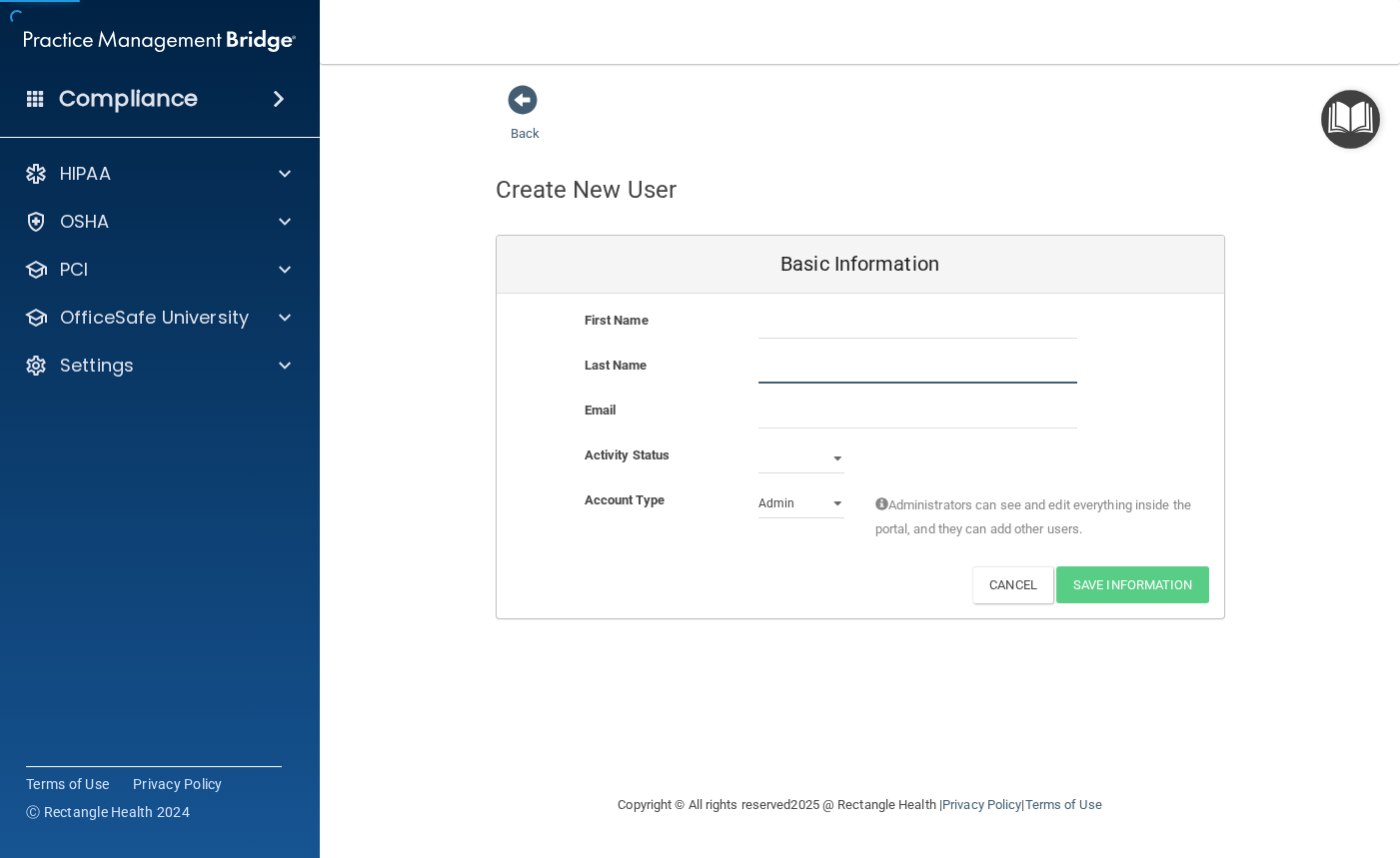 drag, startPoint x: 866, startPoint y: 360, endPoint x: 855, endPoint y: 341, distance: 21.954498 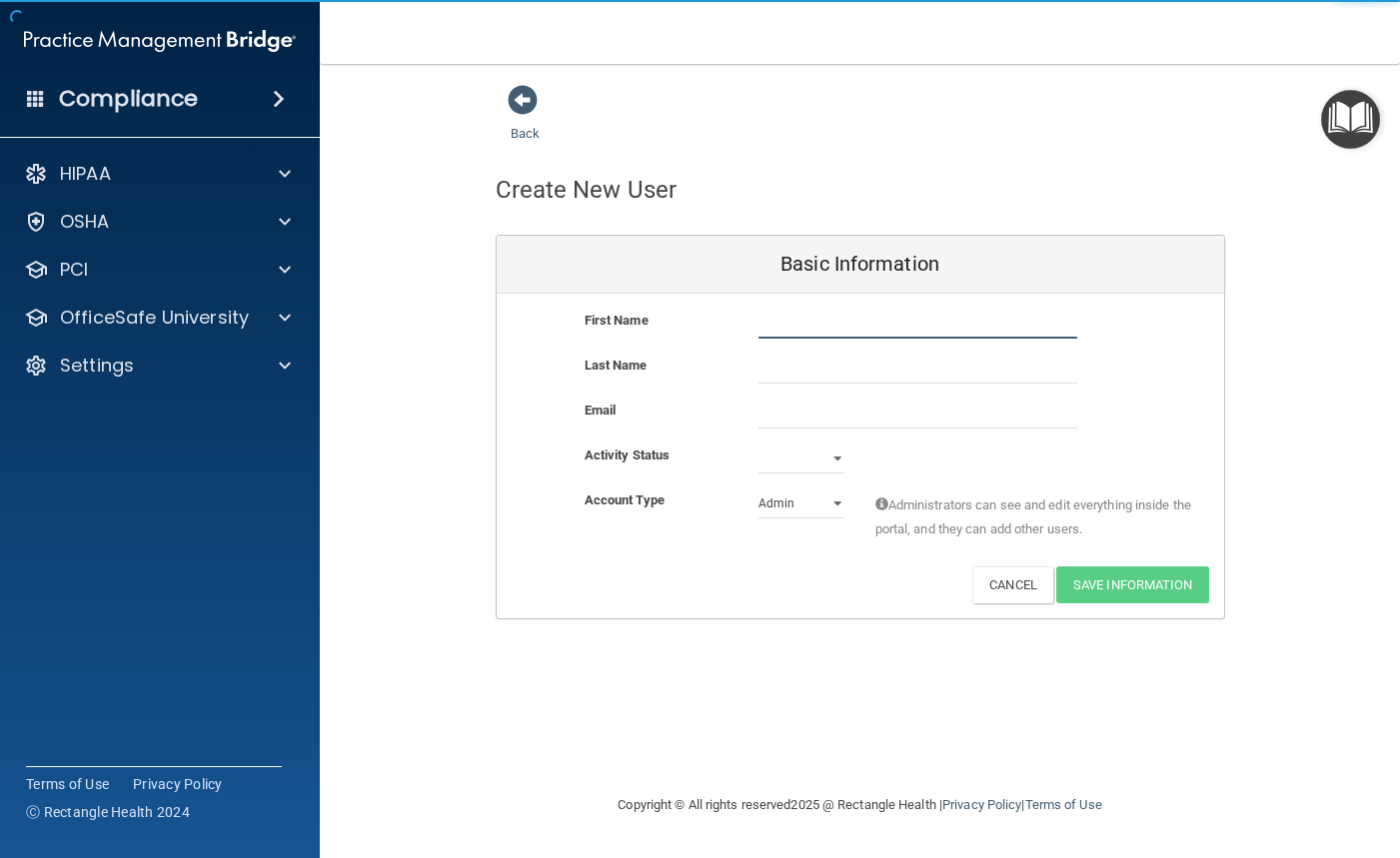 click at bounding box center [917, 324] 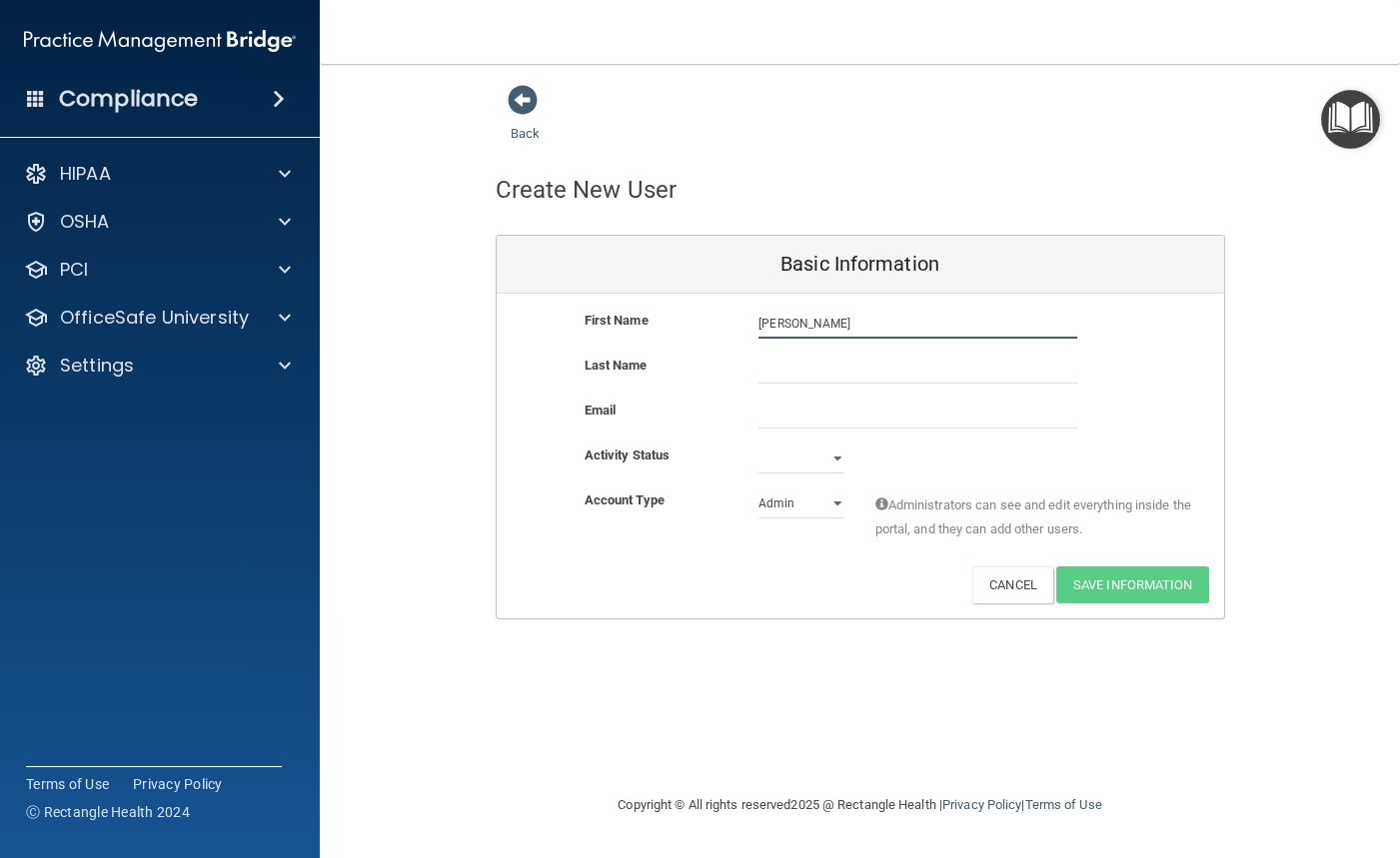 type on "[PERSON_NAME]" 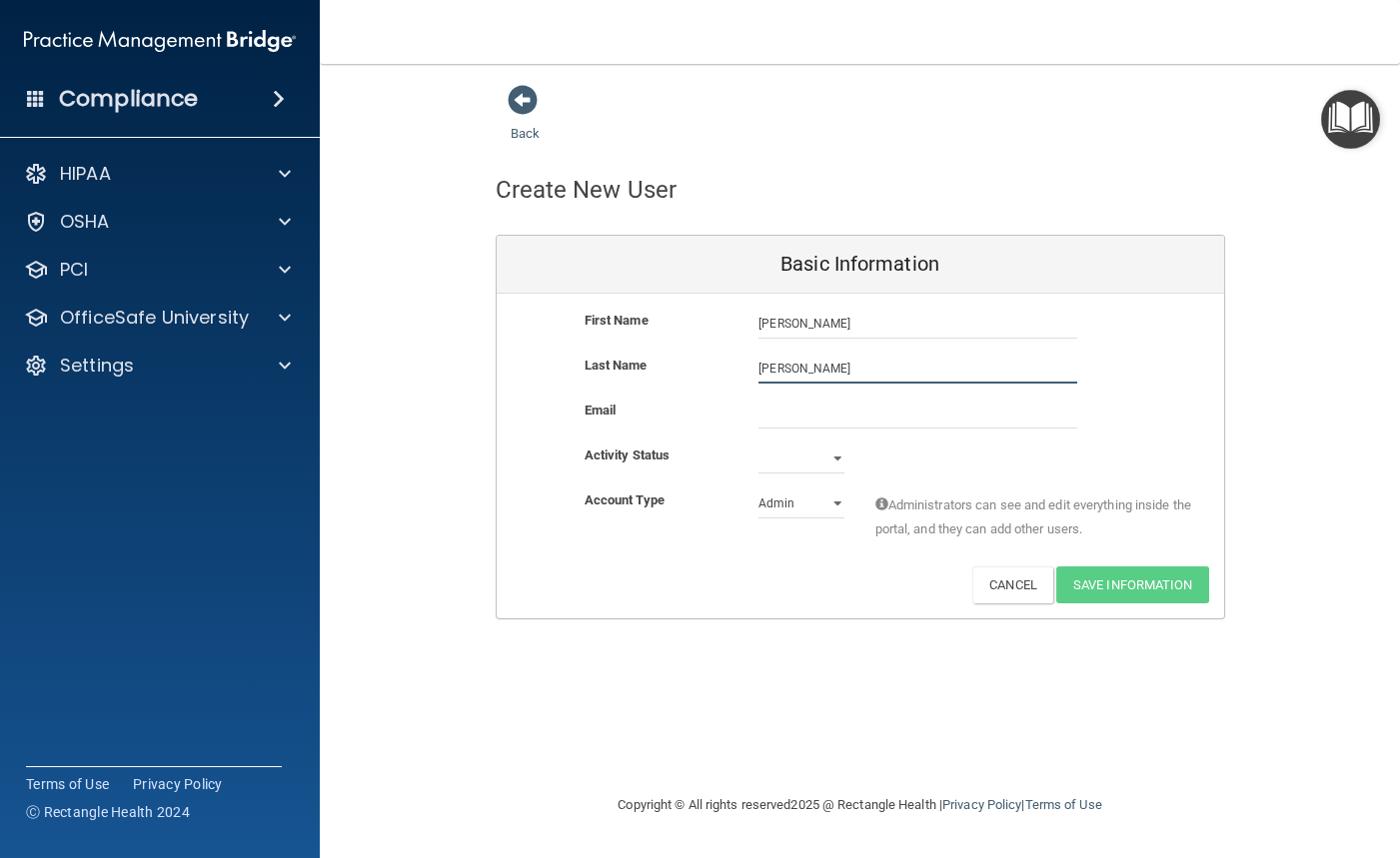 type on "[PERSON_NAME]" 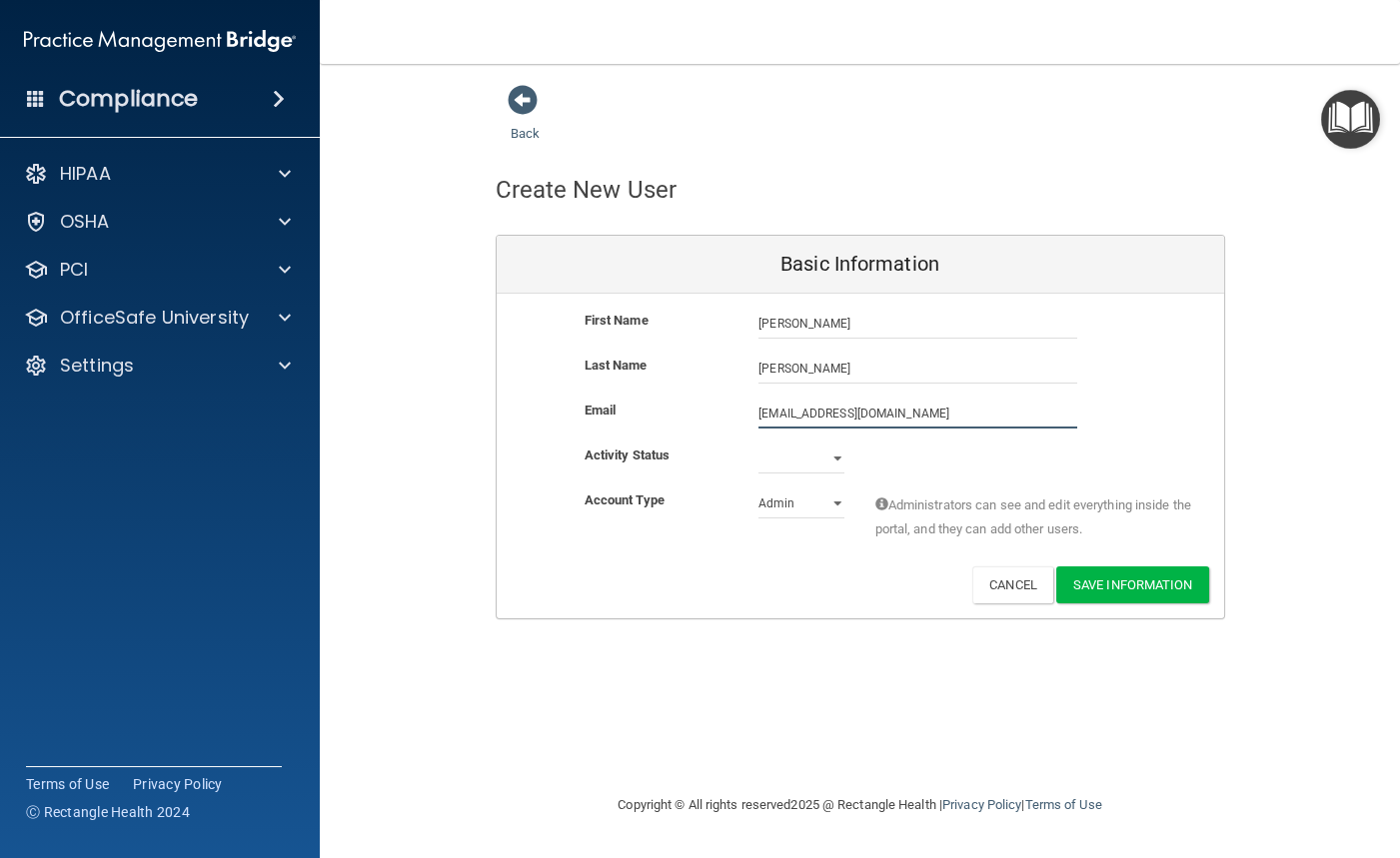 type on "[EMAIL_ADDRESS][DOMAIN_NAME]" 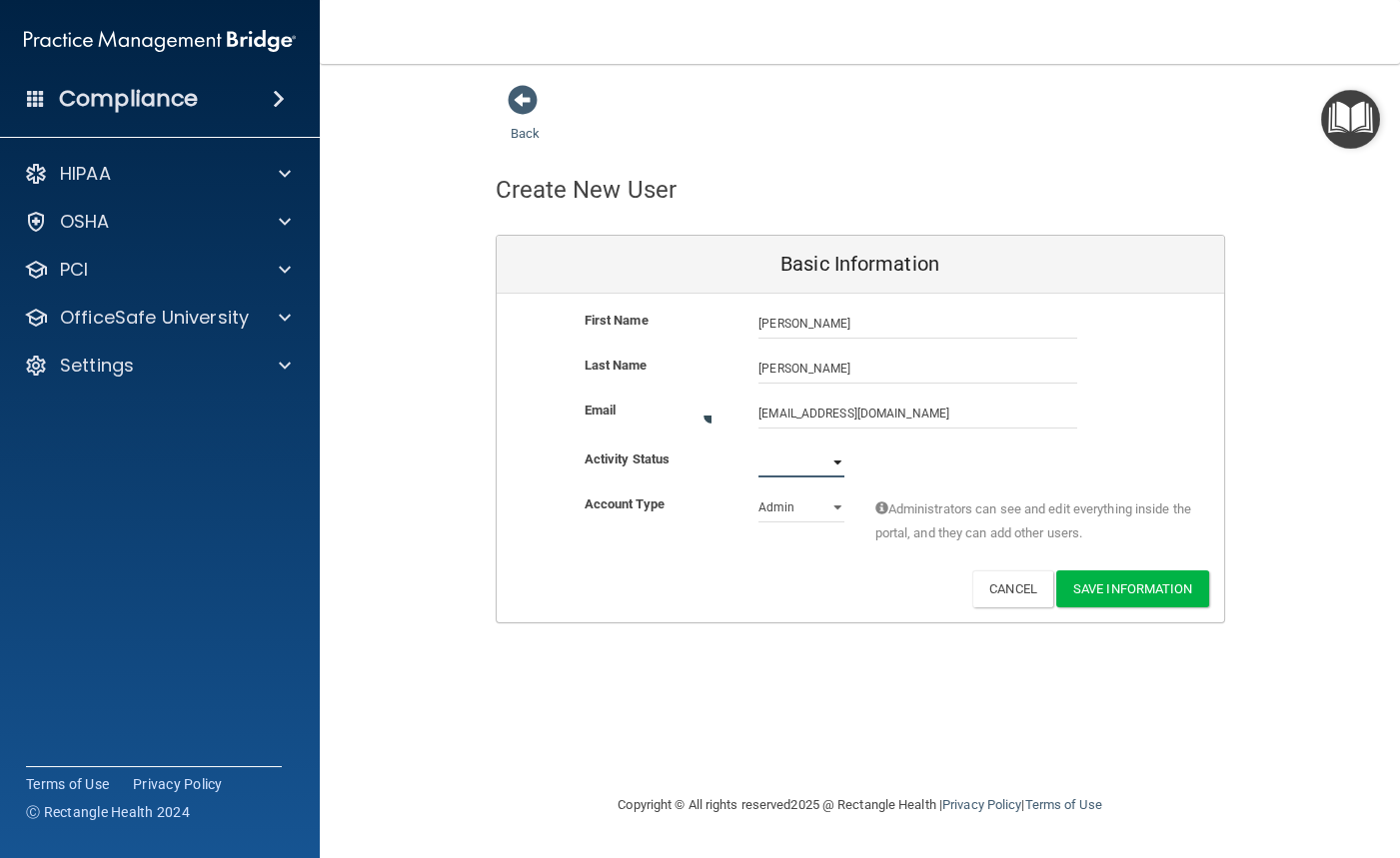 click on "Active  Inactive" at bounding box center [801, 462] 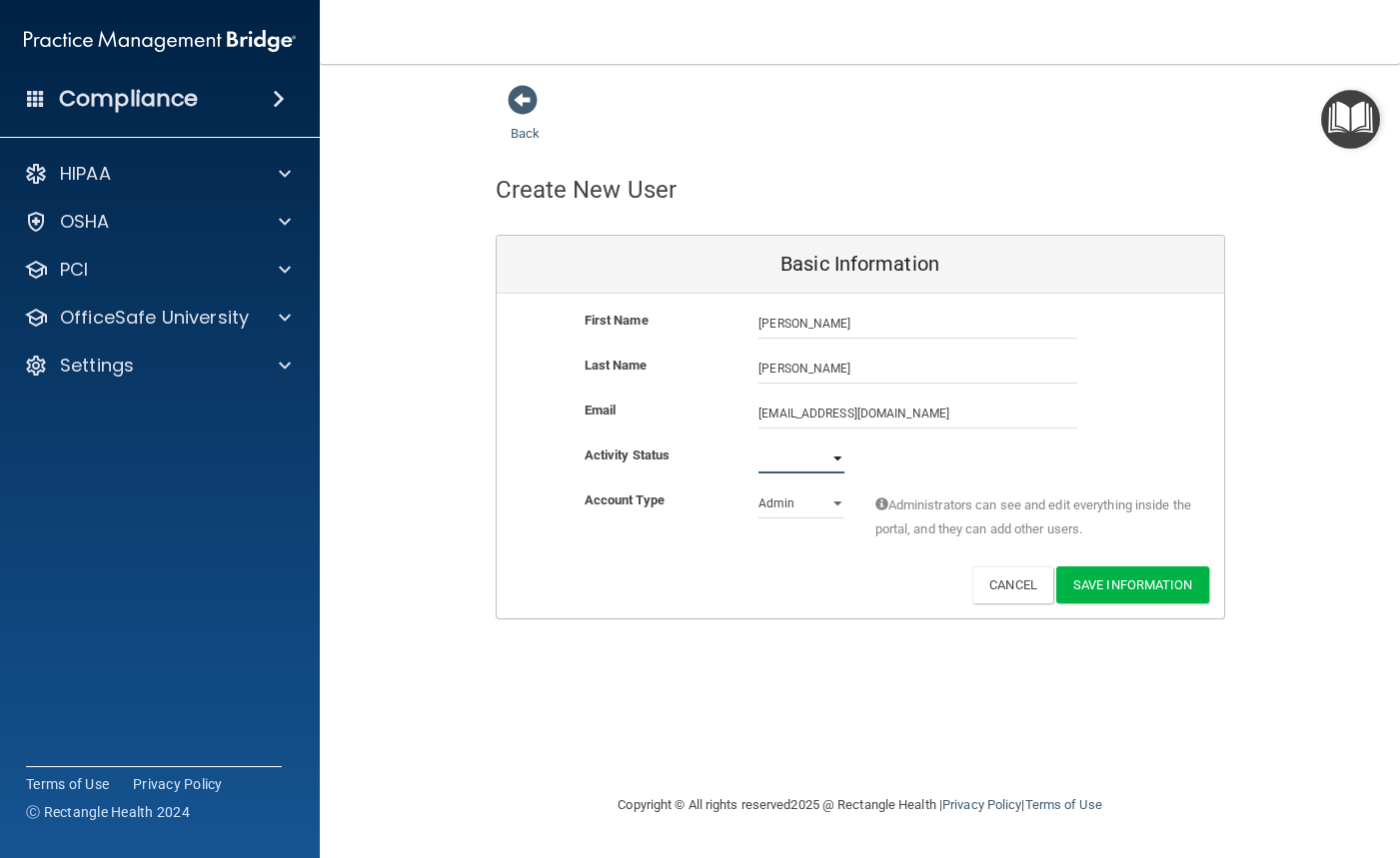 select on "active" 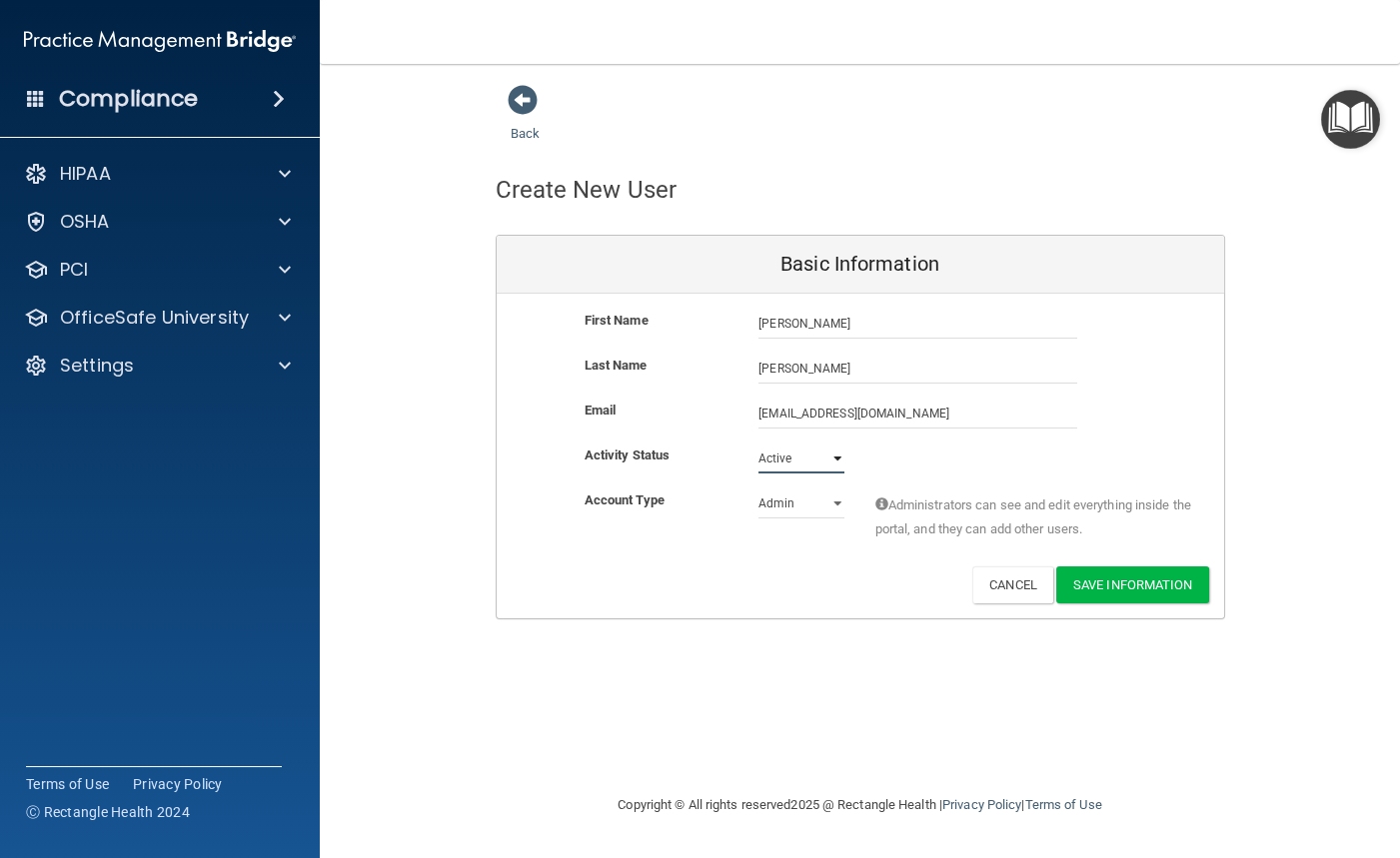 click on "Active  Inactive" at bounding box center [801, 458] 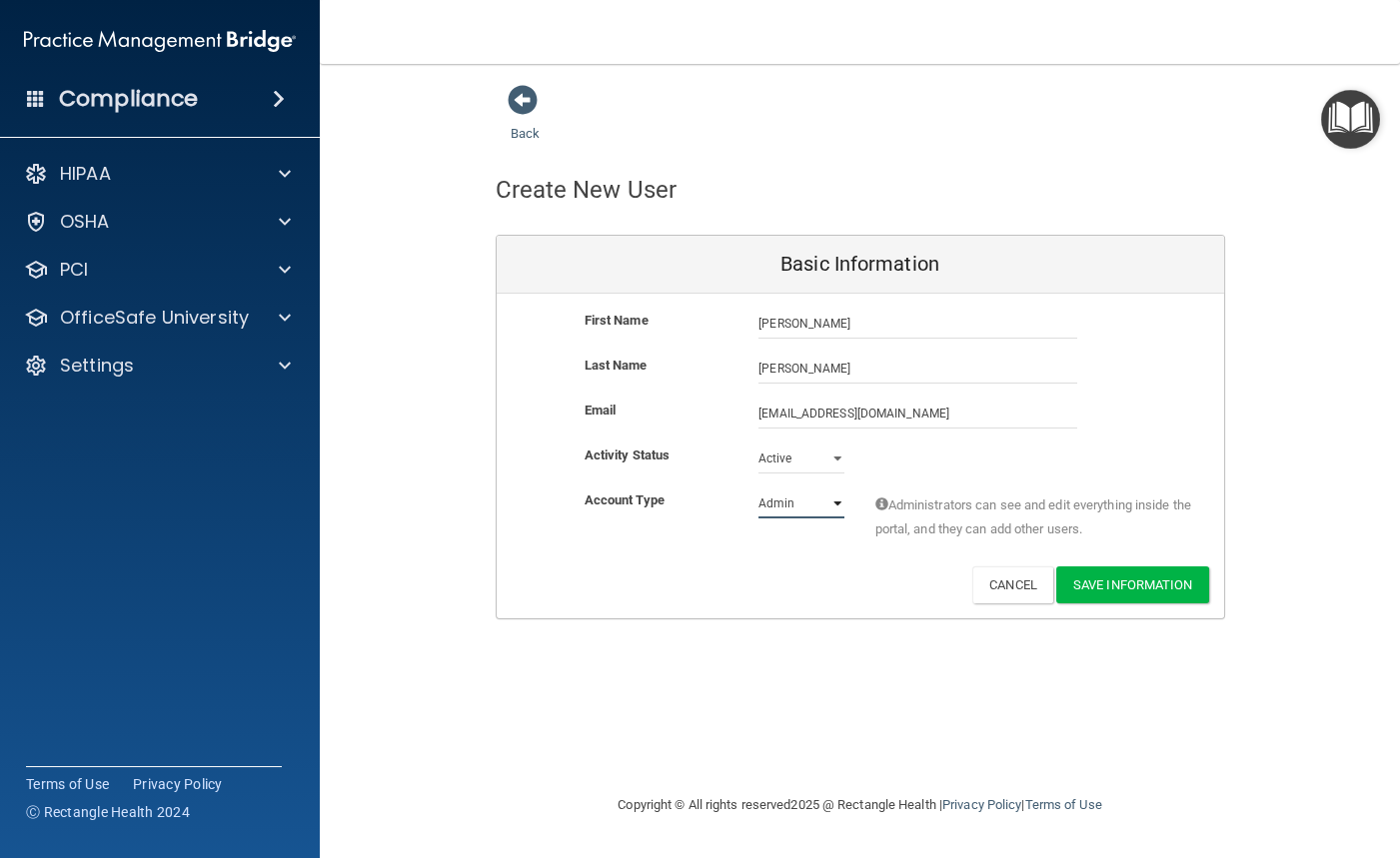 click on "Admin  Member" at bounding box center (801, 503) 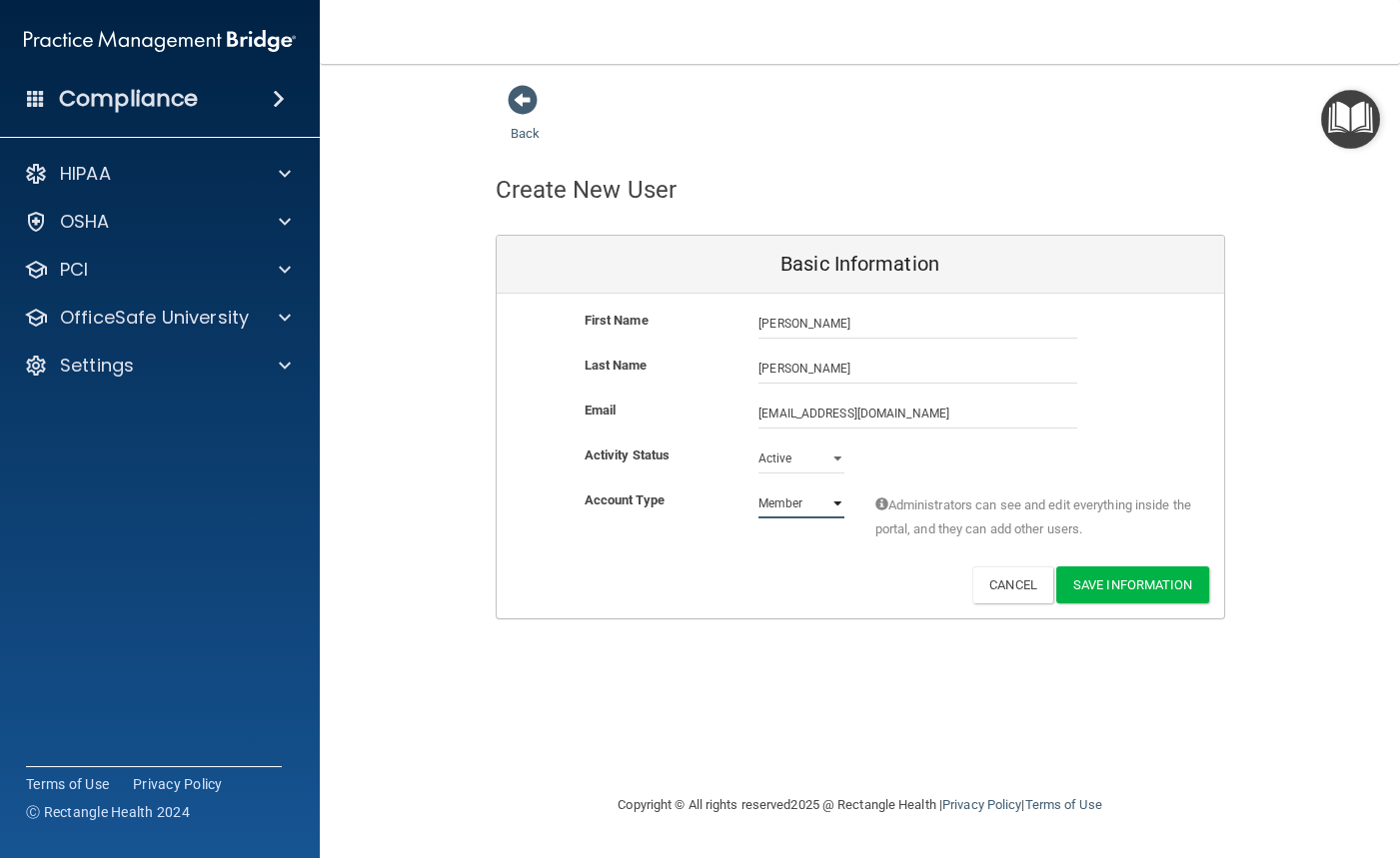 click on "Admin  Member" at bounding box center (801, 503) 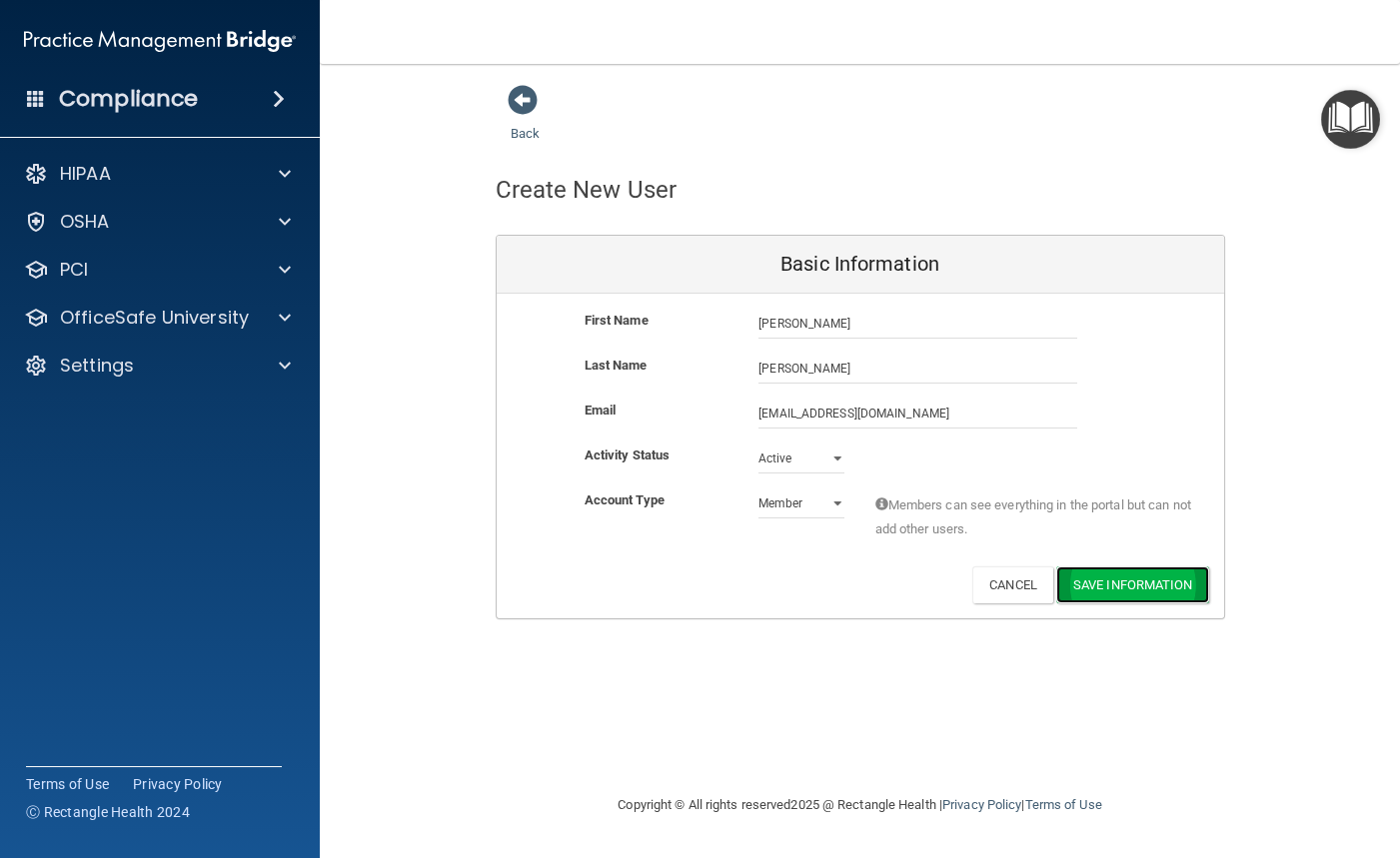click on "Save Information" at bounding box center [1132, 584] 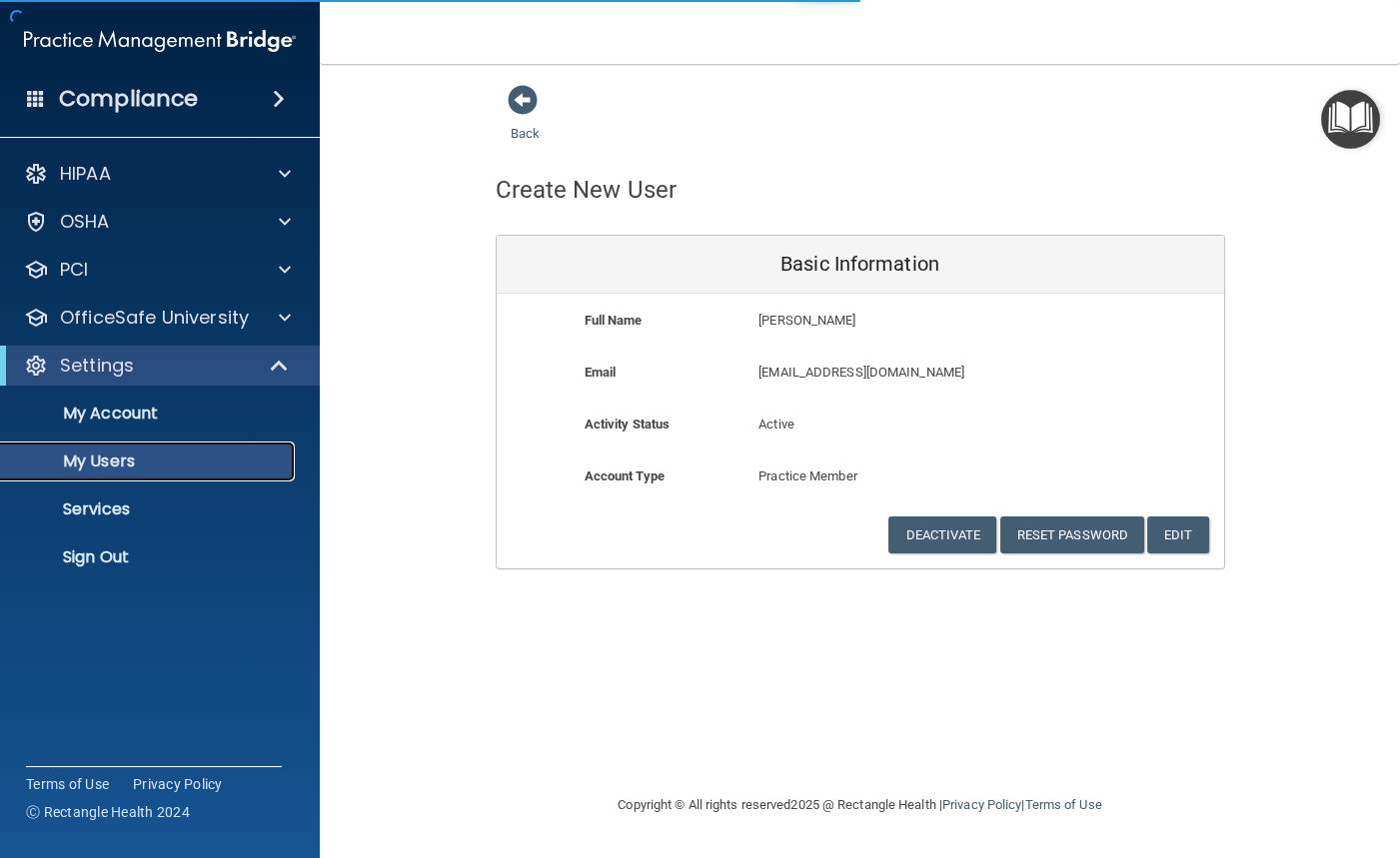 click on "My Users" at bounding box center [149, 461] 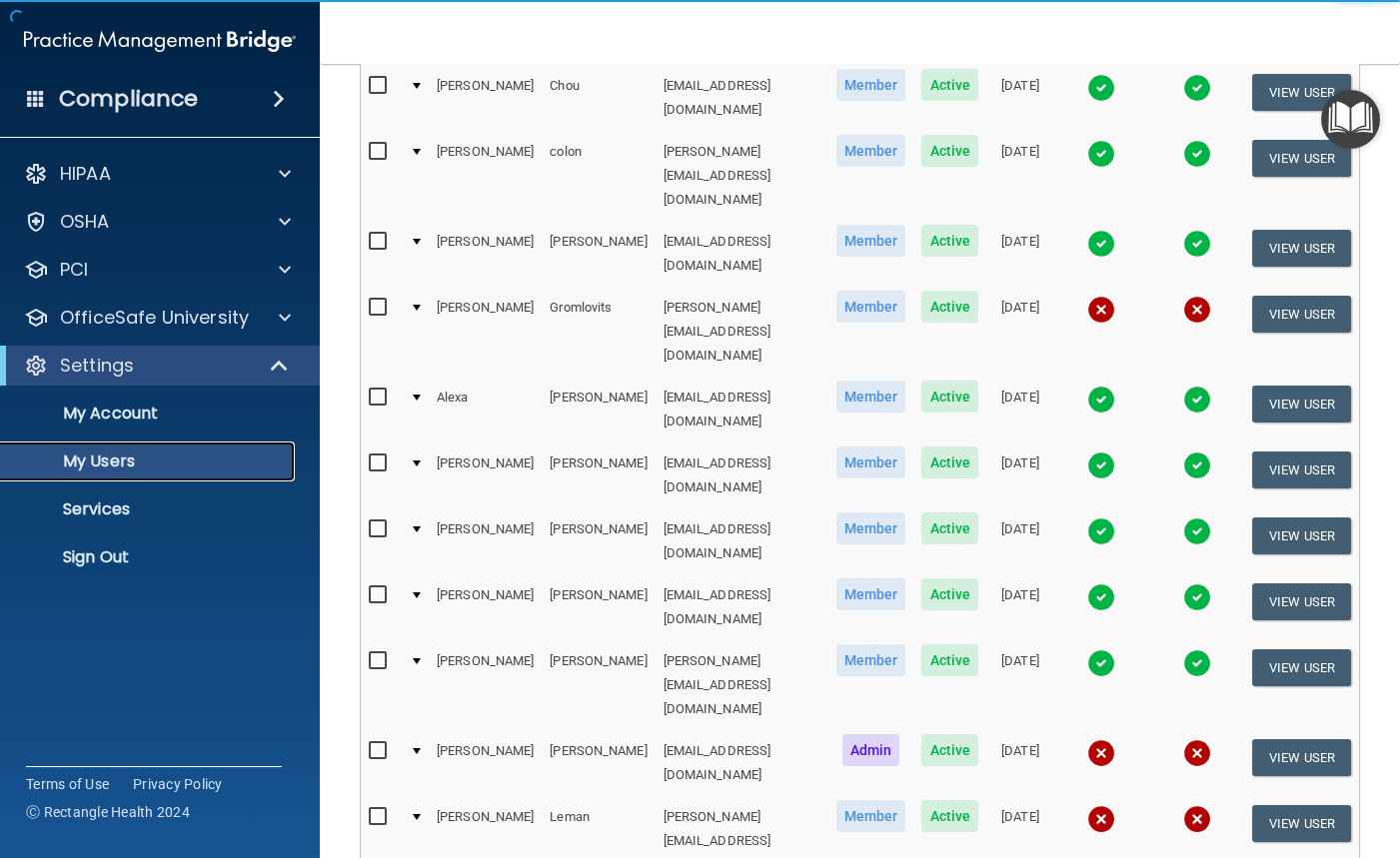 scroll, scrollTop: 826, scrollLeft: 0, axis: vertical 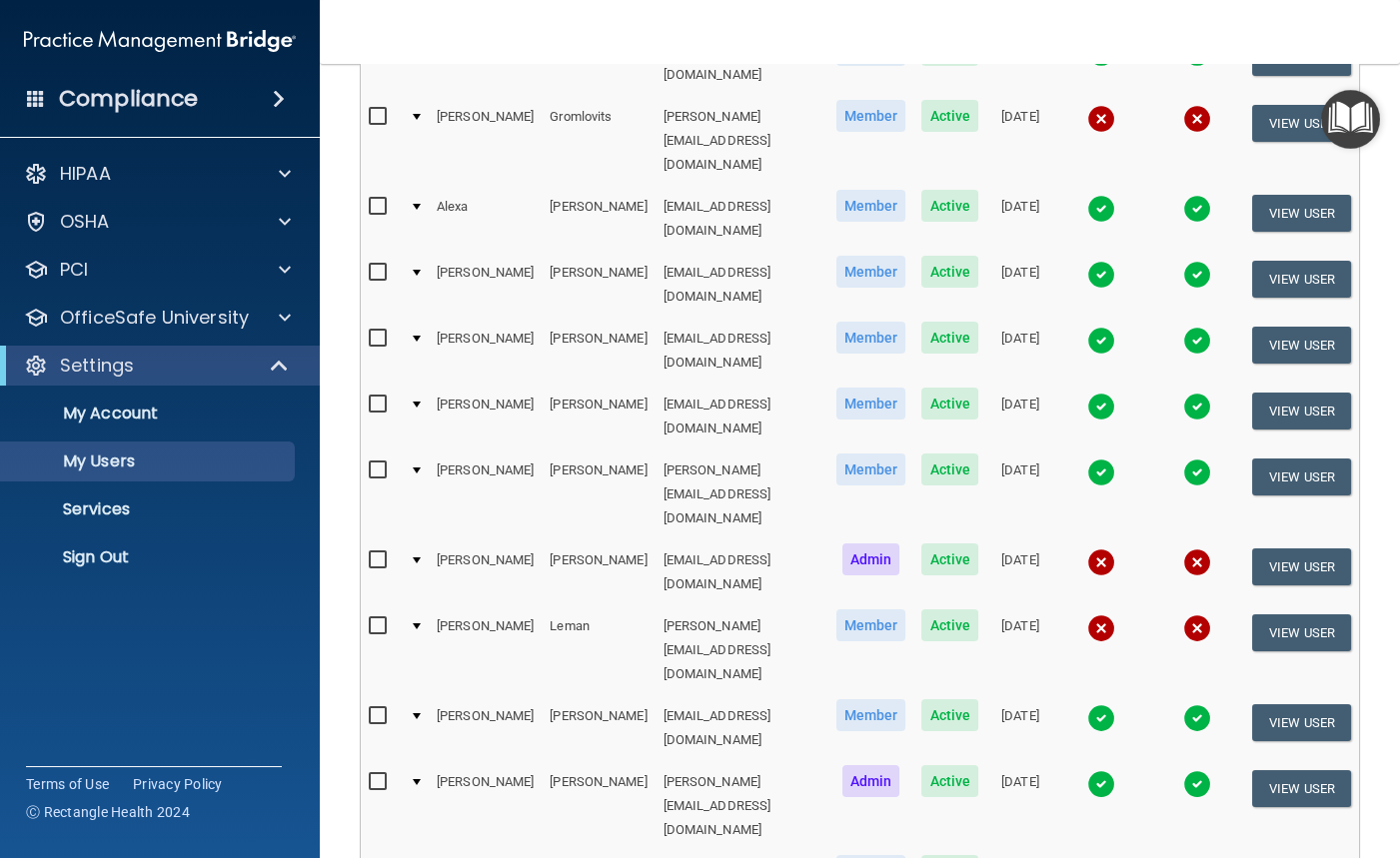 click on "10  20  30  40  all" at bounding box center (567, 1006) 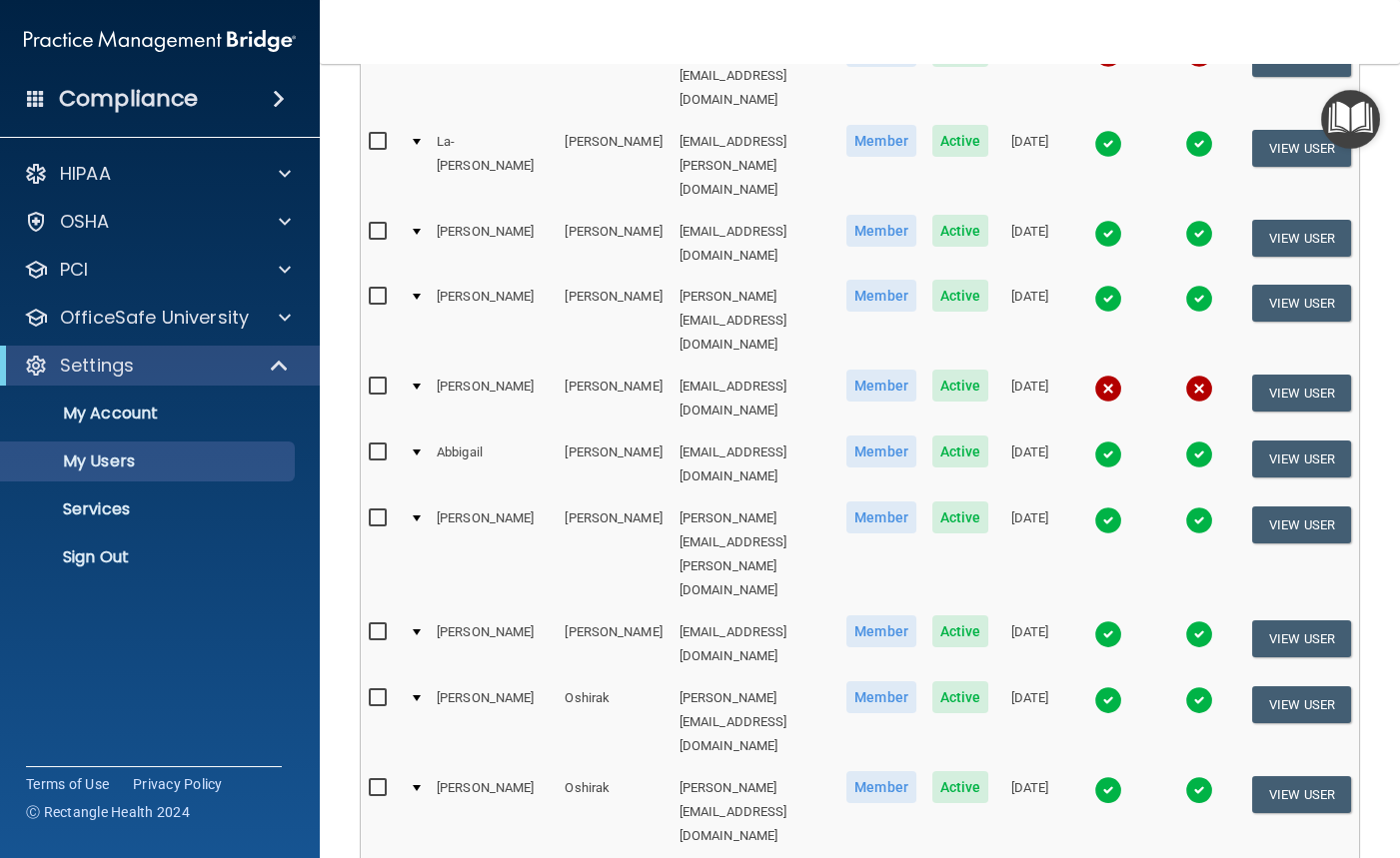 scroll, scrollTop: 1816, scrollLeft: 0, axis: vertical 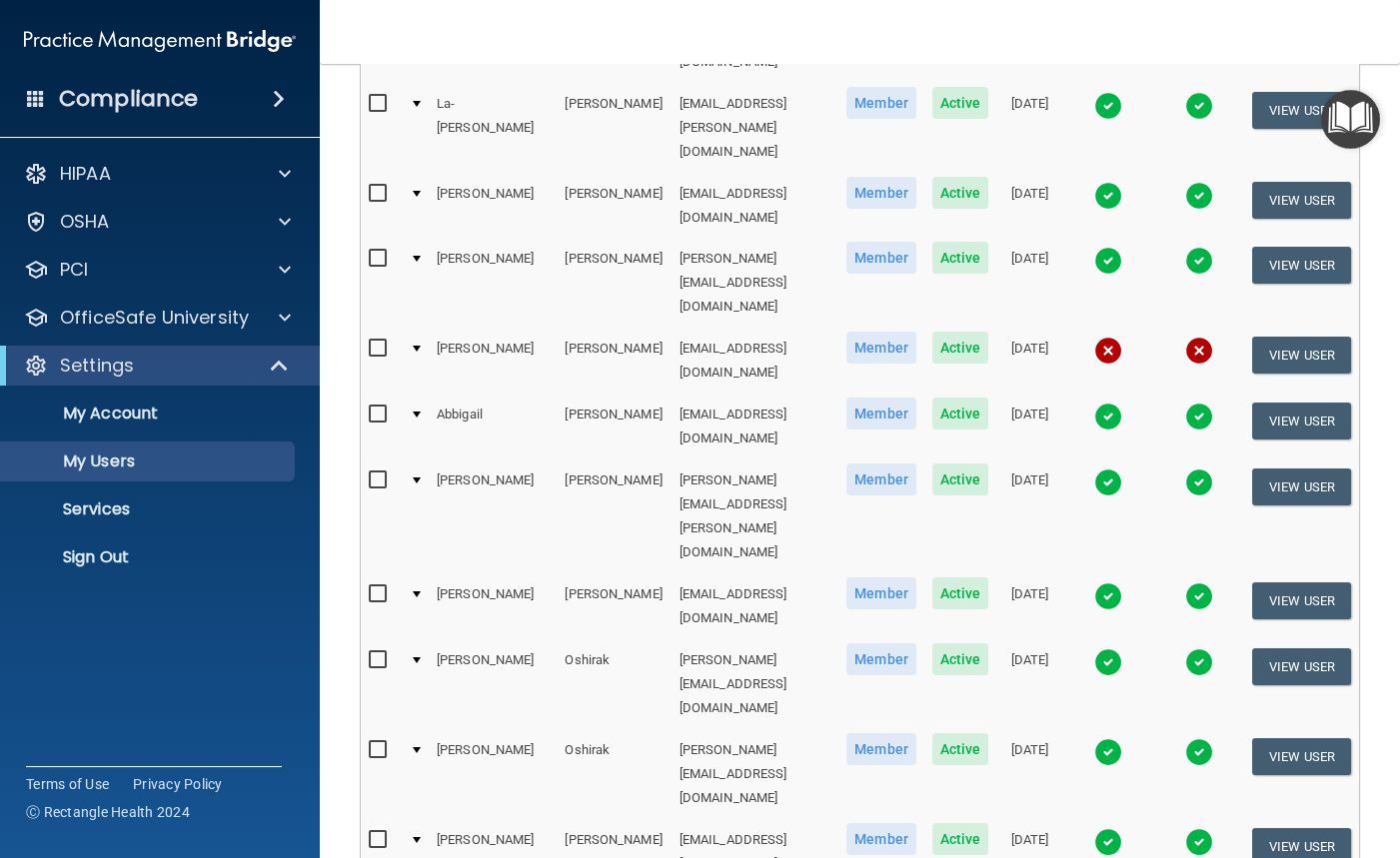 click on "View User" at bounding box center (1301, 1289) 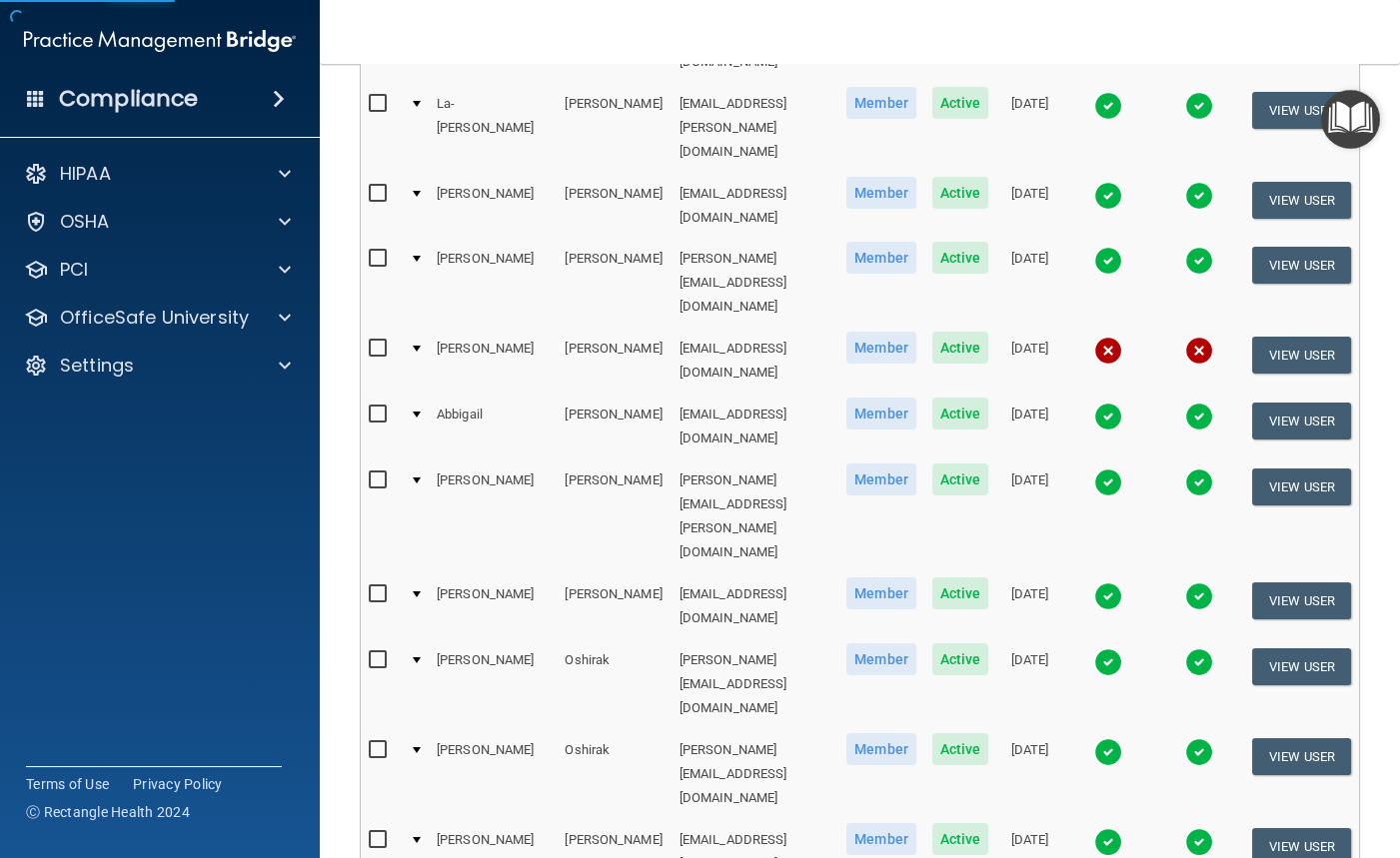 scroll, scrollTop: 0, scrollLeft: 0, axis: both 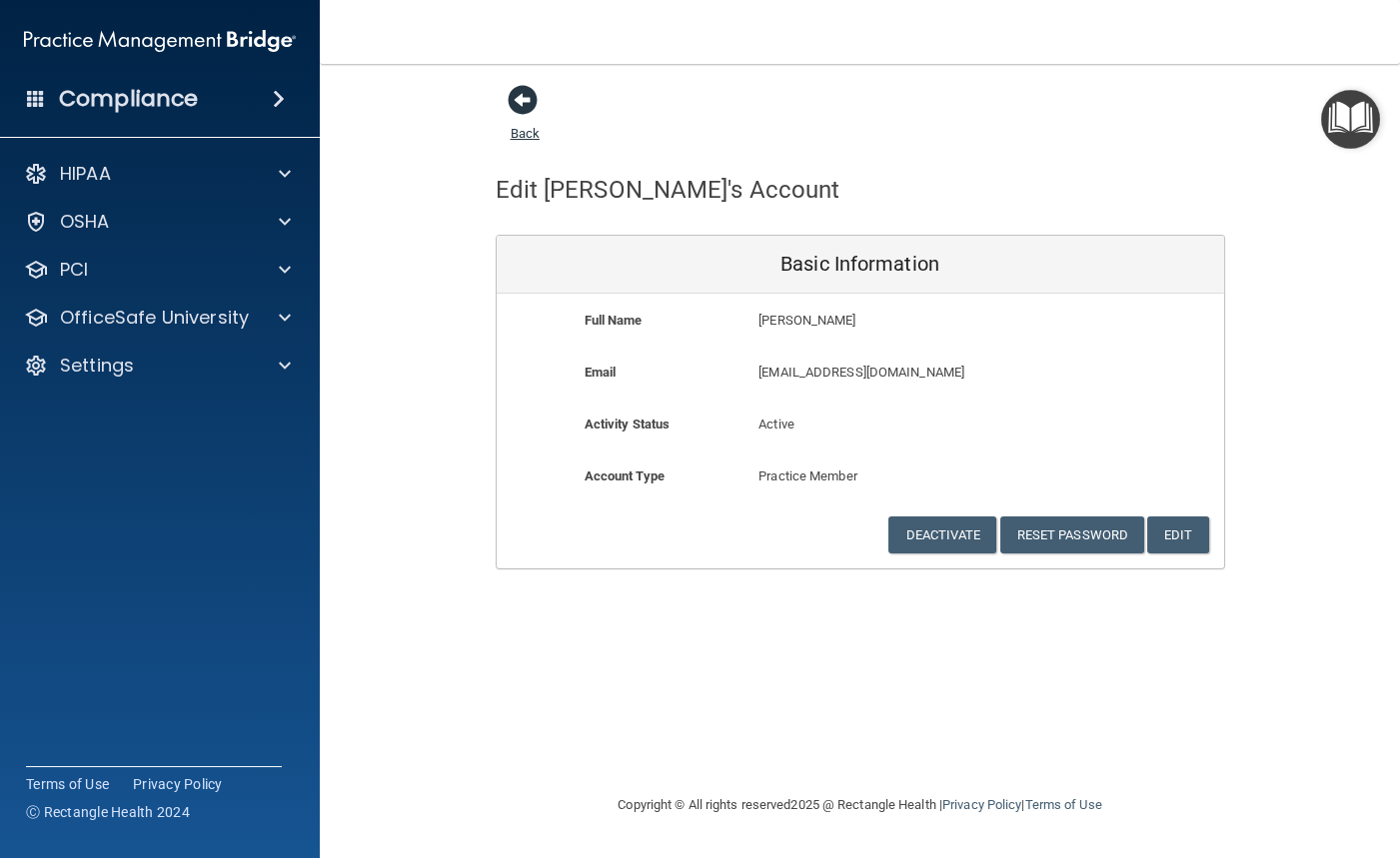 click at bounding box center (523, 100) 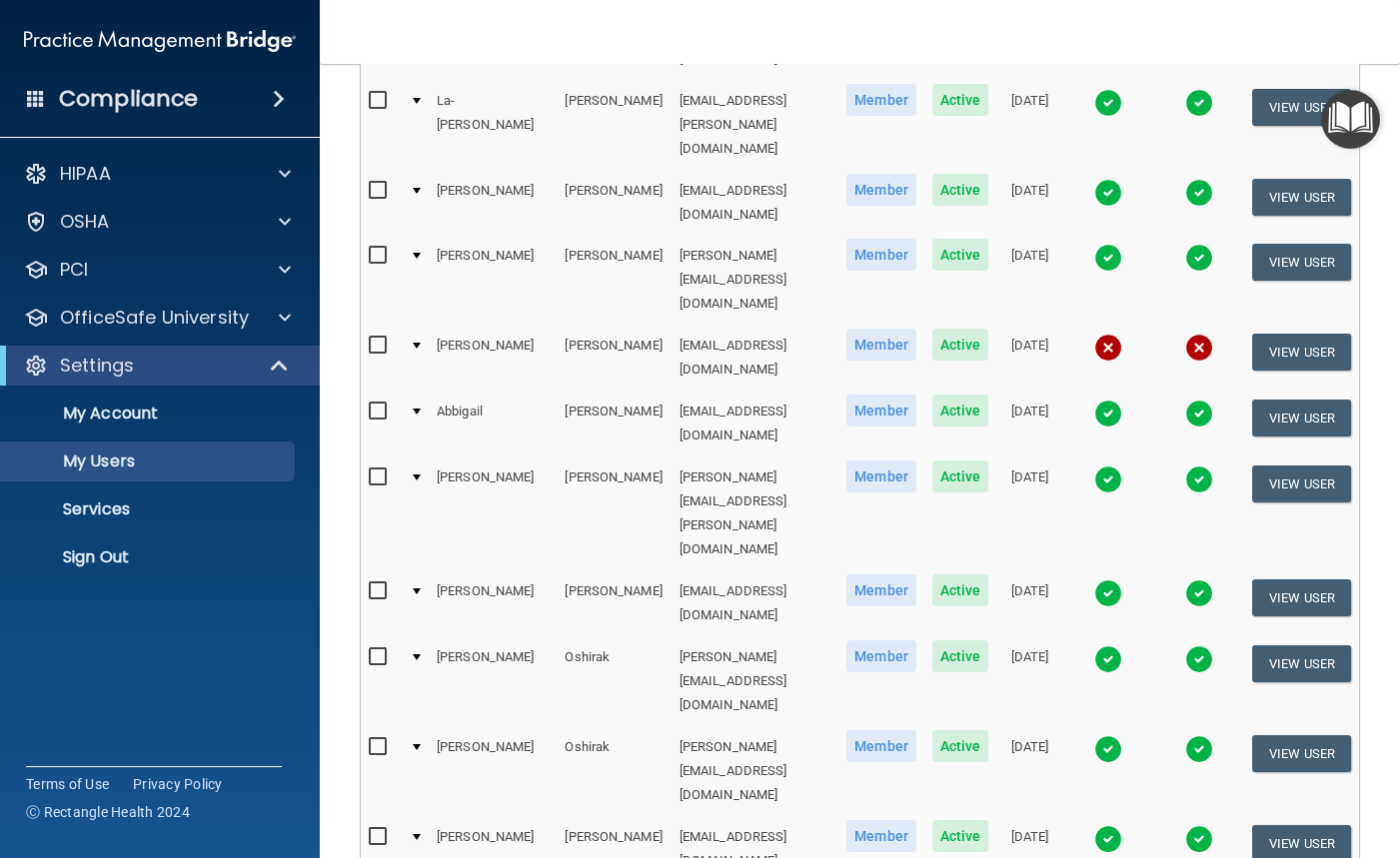 scroll, scrollTop: 1858, scrollLeft: 0, axis: vertical 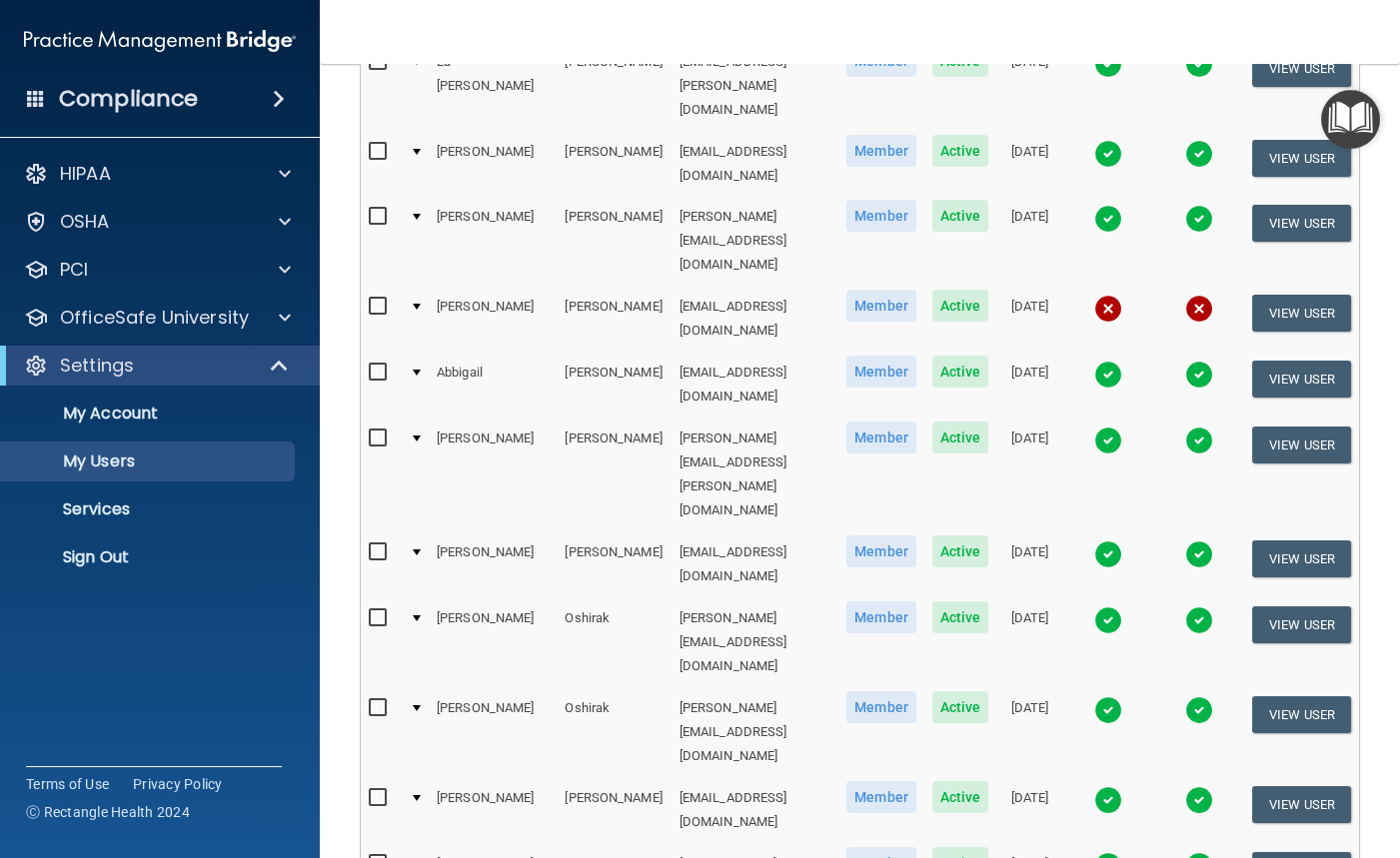 click at bounding box center (380, 1242) 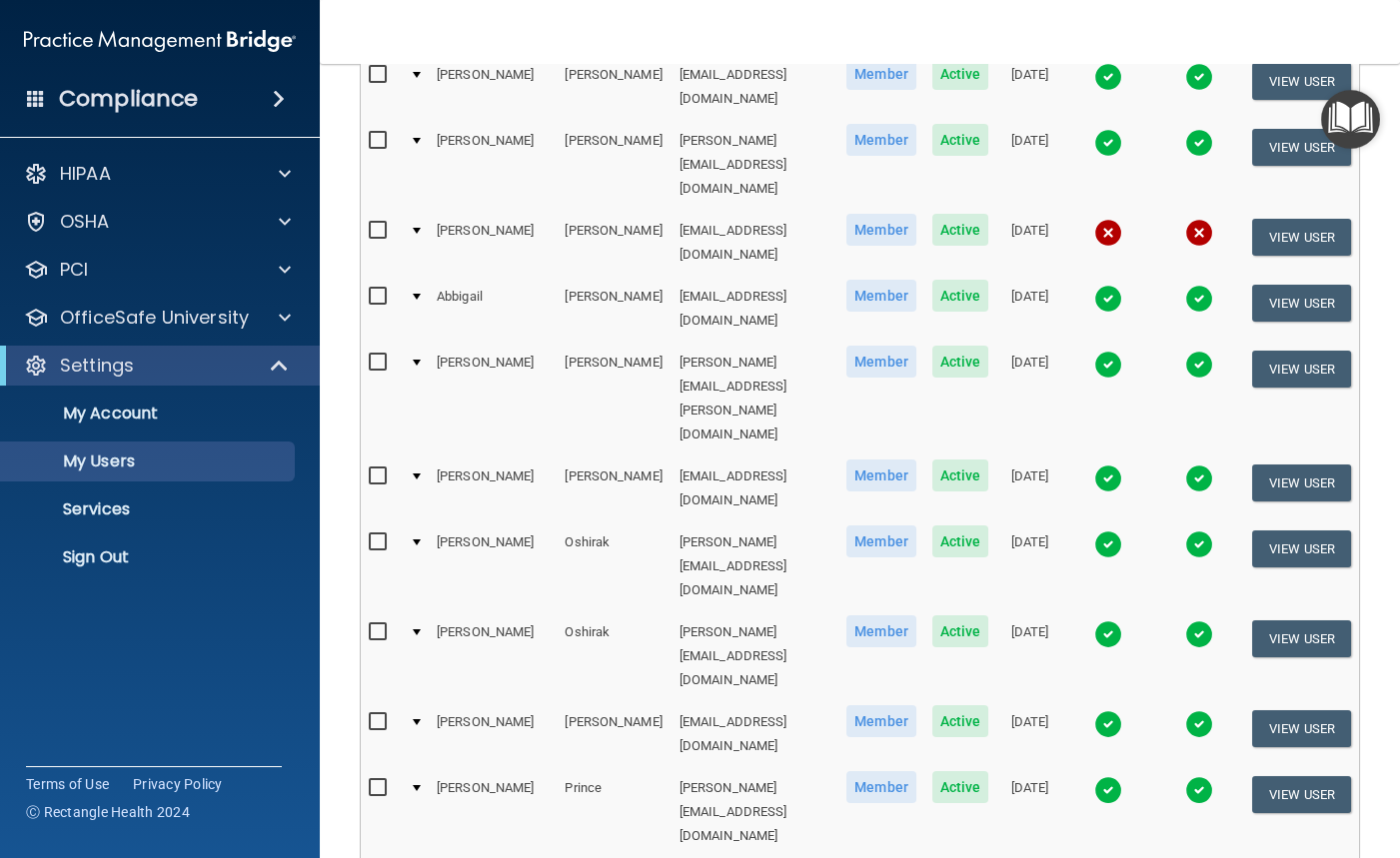 scroll, scrollTop: 2040, scrollLeft: 0, axis: vertical 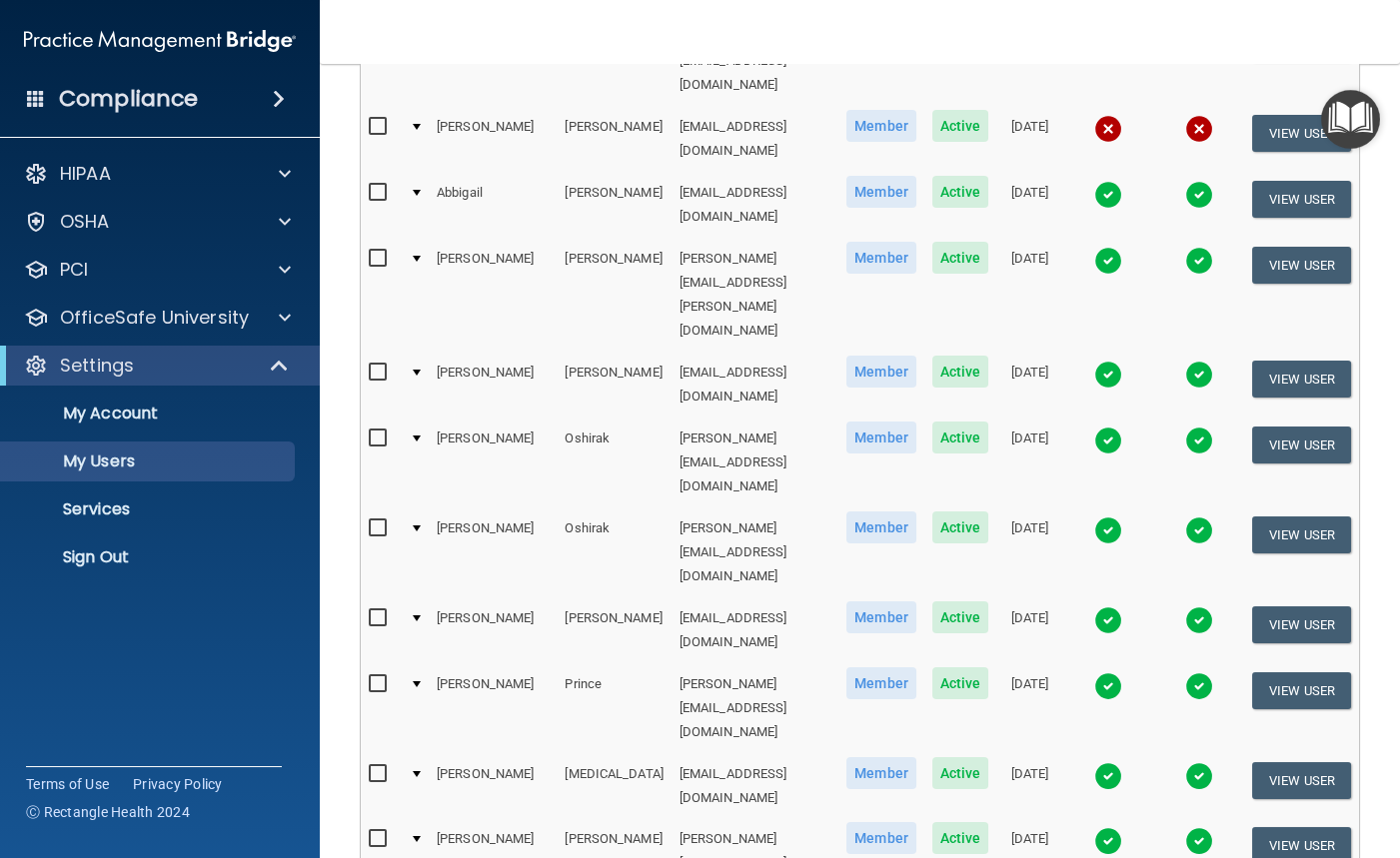 click at bounding box center (1108, 1063) 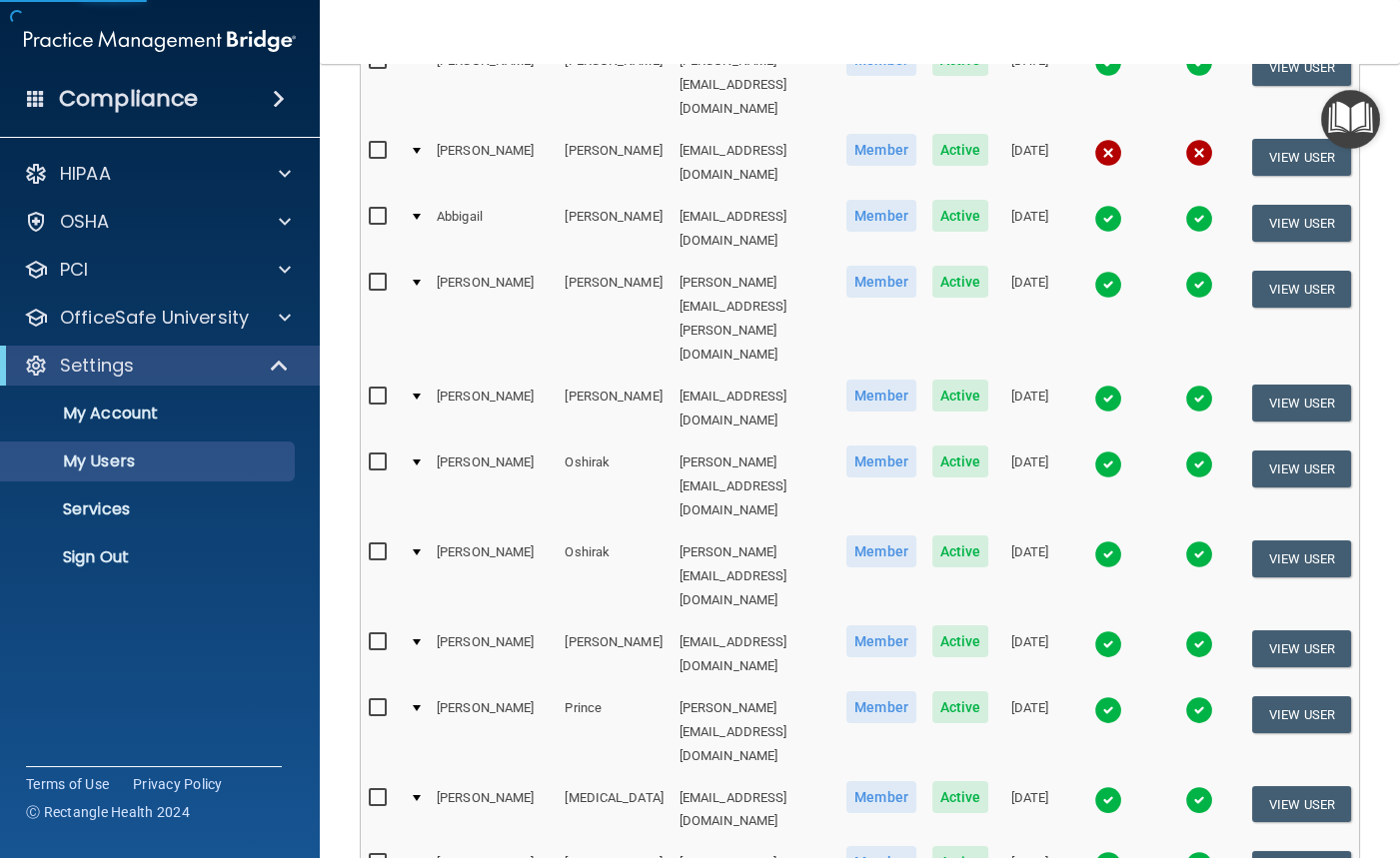 click on "Compliance
HIPAA
Documents and Policies                 Report an Incident               Business Associates               Emergency Planning               Resources               HIPAA Checklist               HIPAA Risk Assessment
[GEOGRAPHIC_DATA]
Documents               Safety Data Sheets               Self-Assessment                Injury and Illness Report                Resources
PCI
PCI Compliance                Merchant Savings Calculator
[GEOGRAPHIC_DATA]
HIPAA Training                   OSHA Training                   Continuing Education
Settings" at bounding box center (700, 429) 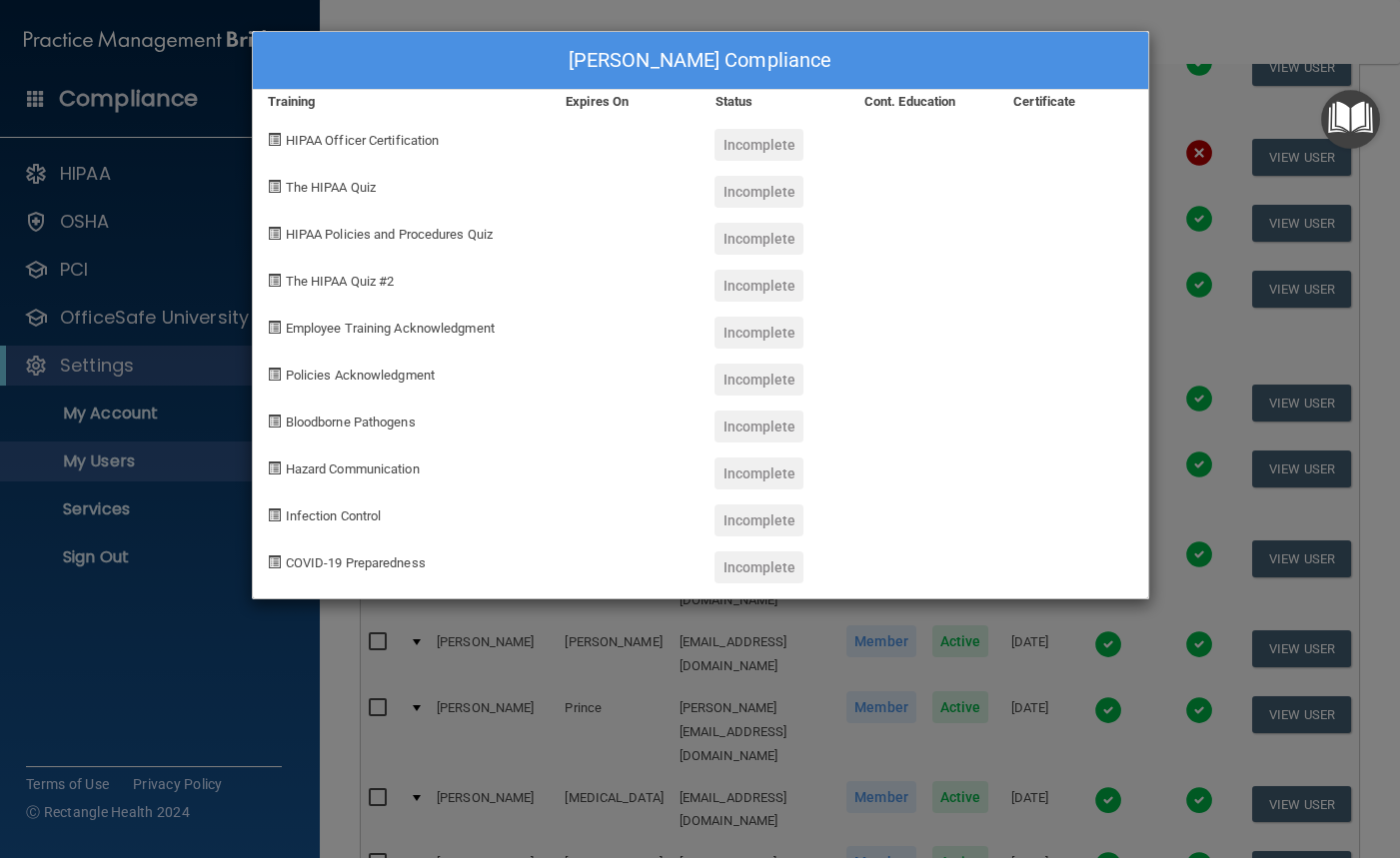 click on "[PERSON_NAME] Compliance      Training   Expires On   Status   Cont. Education   Certificate         HIPAA Officer Certification             Incomplete                      The HIPAA Quiz             Incomplete                      HIPAA Policies and Procedures Quiz             Incomplete                      The HIPAA Quiz #2             Incomplete                      Employee Training Acknowledgment             Incomplete                      Policies Acknowledgment             Incomplete                      Bloodborne Pathogens             Incomplete                      Hazard Communication             Incomplete                      Infection Control             Incomplete                      [MEDICAL_DATA] Preparedness             Incomplete" at bounding box center [700, 429] 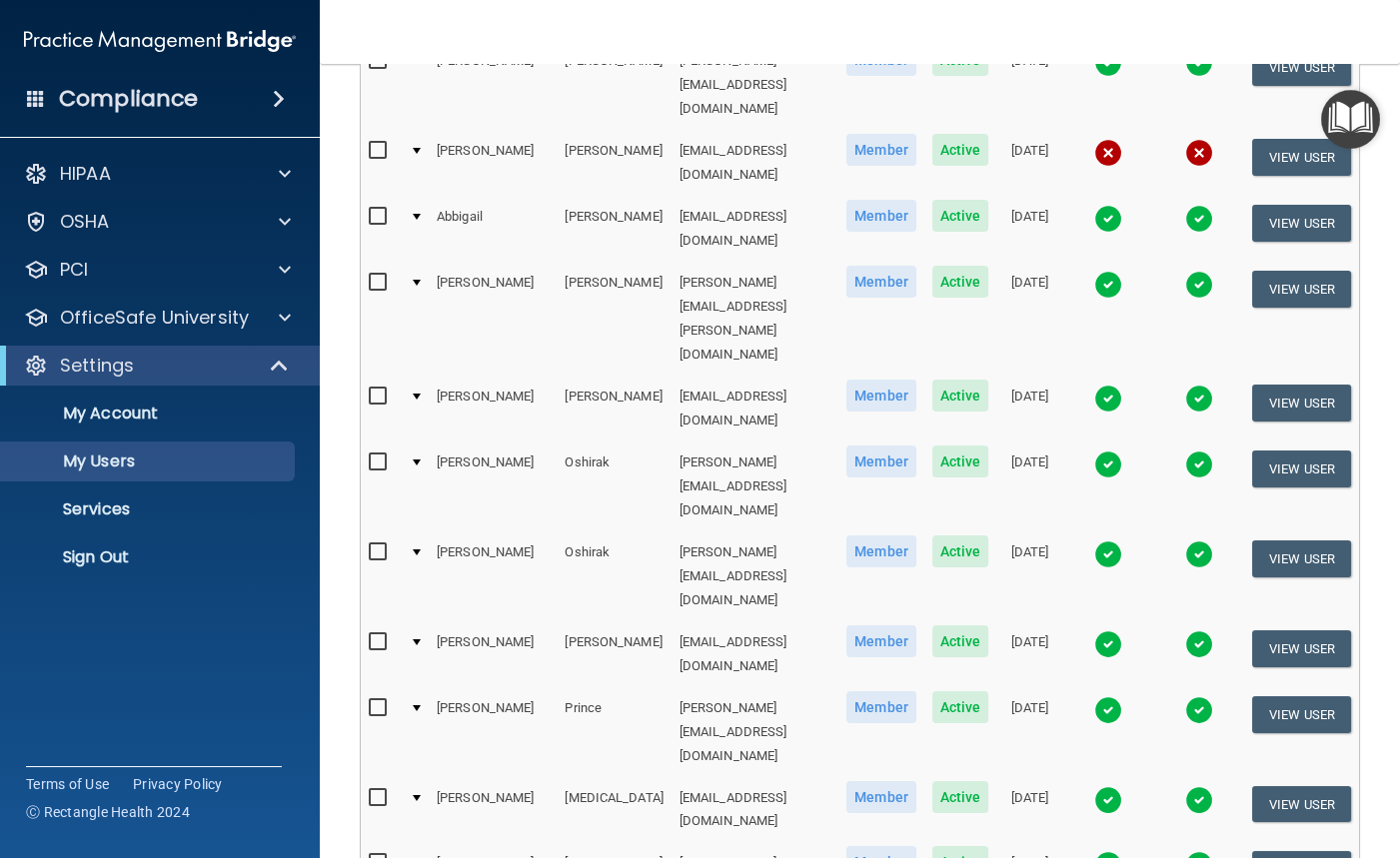 click at bounding box center [1199, 1087] 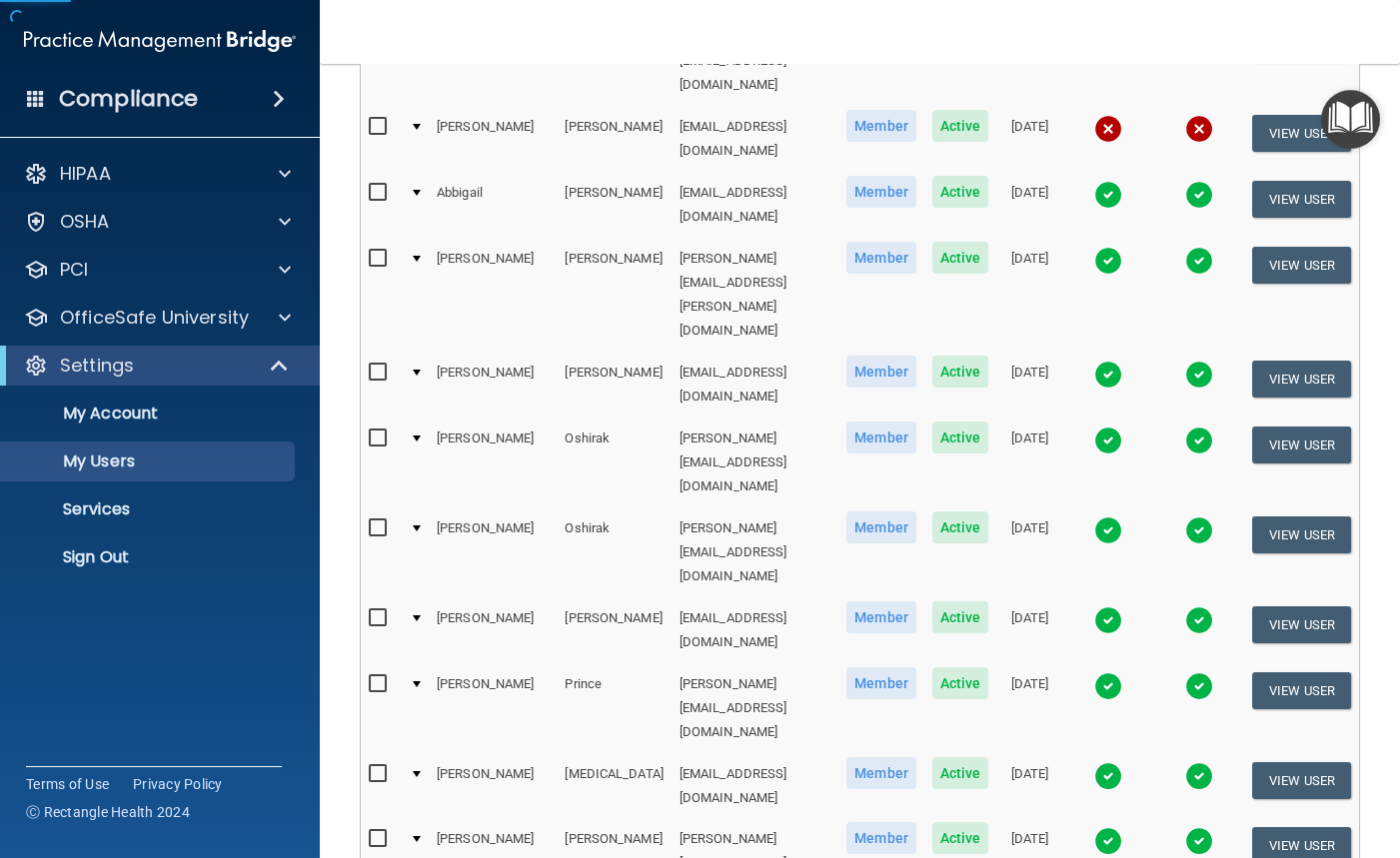 click at bounding box center (1198, 1073) 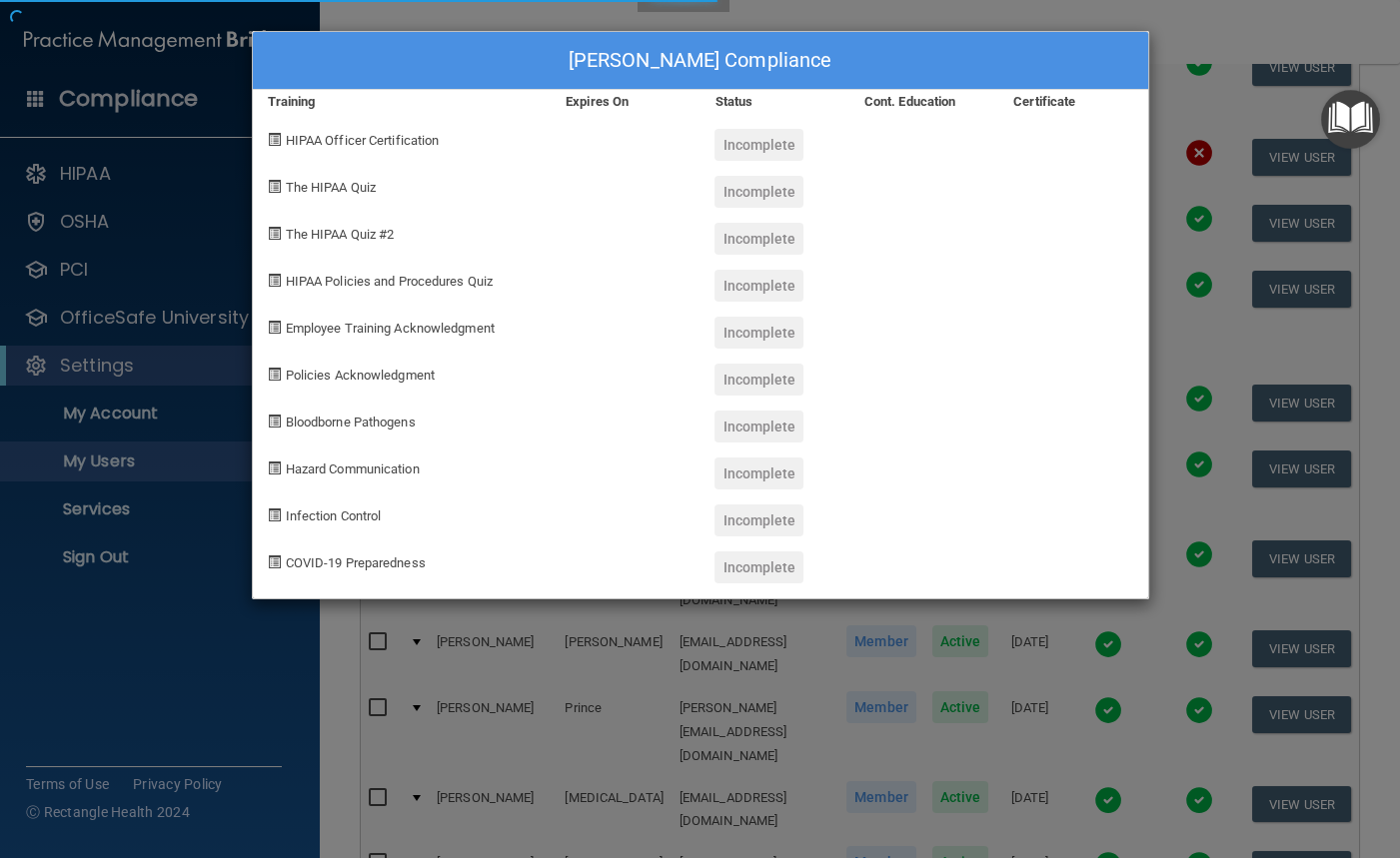 click on "[PERSON_NAME] Compliance      Training   Expires On   Status   Cont. Education   Certificate         HIPAA Officer Certification             Incomplete                      The HIPAA Quiz             Incomplete                      The HIPAA Quiz #2             Incomplete                      HIPAA Policies and Procedures Quiz             Incomplete                      Employee Training Acknowledgment             Incomplete                      Policies Acknowledgment             Incomplete                      Bloodborne Pathogens             Incomplete                      Hazard Communication             Incomplete                      Infection Control             Incomplete                      [MEDICAL_DATA] Preparedness             Incomplete" at bounding box center (700, 429) 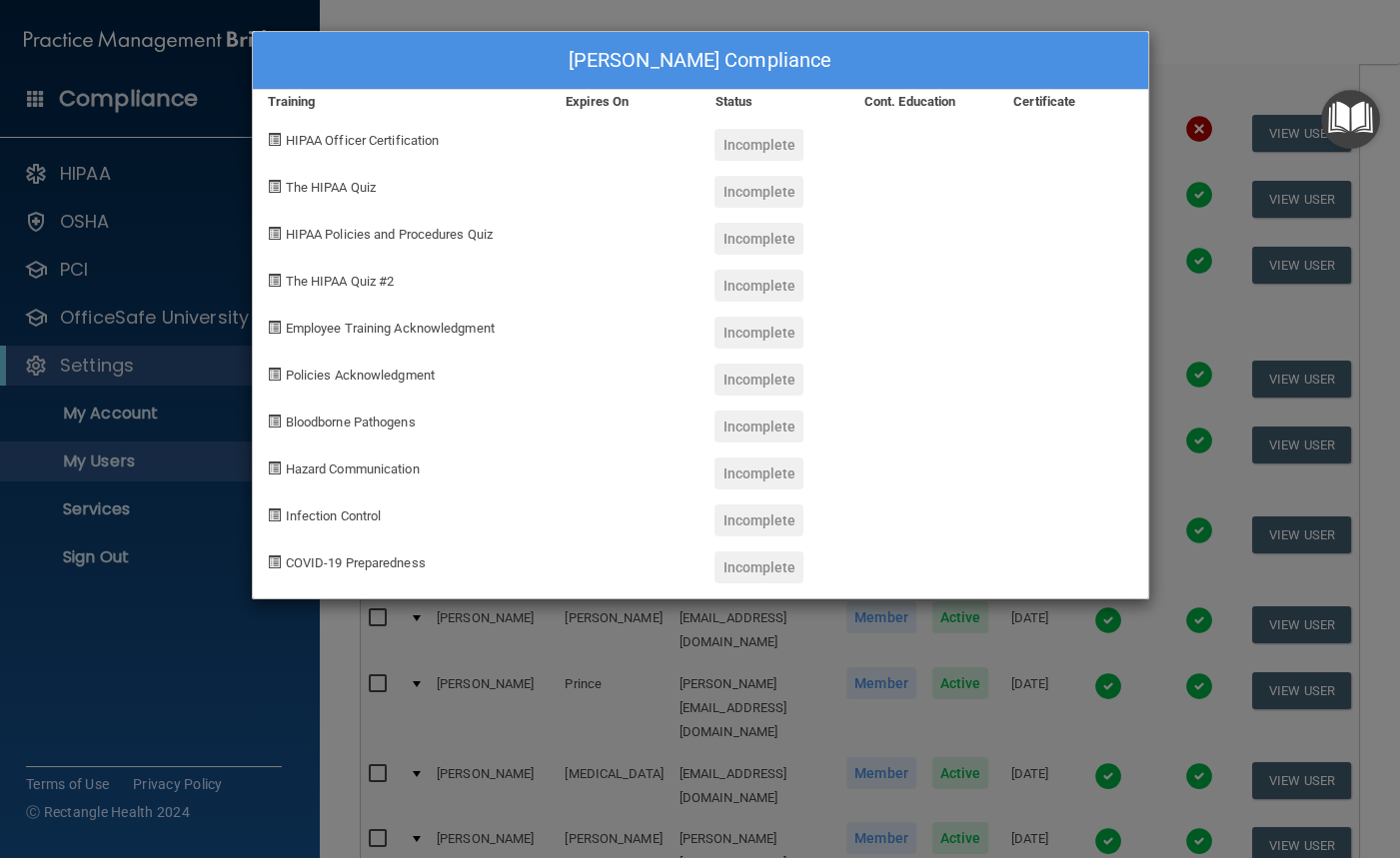 click on "[PERSON_NAME] Compliance      Training   Expires On   Status   Cont. Education   Certificate         HIPAA Officer Certification             Incomplete                      The HIPAA Quiz             Incomplete                      HIPAA Policies and Procedures Quiz             Incomplete                      The HIPAA Quiz #2             Incomplete                      Employee Training Acknowledgment             Incomplete                      Policies Acknowledgment             Incomplete                      Bloodborne Pathogens             Incomplete                      Hazard Communication             Incomplete                      Infection Control             Incomplete                      [MEDICAL_DATA] Preparedness             Incomplete" at bounding box center (700, 429) 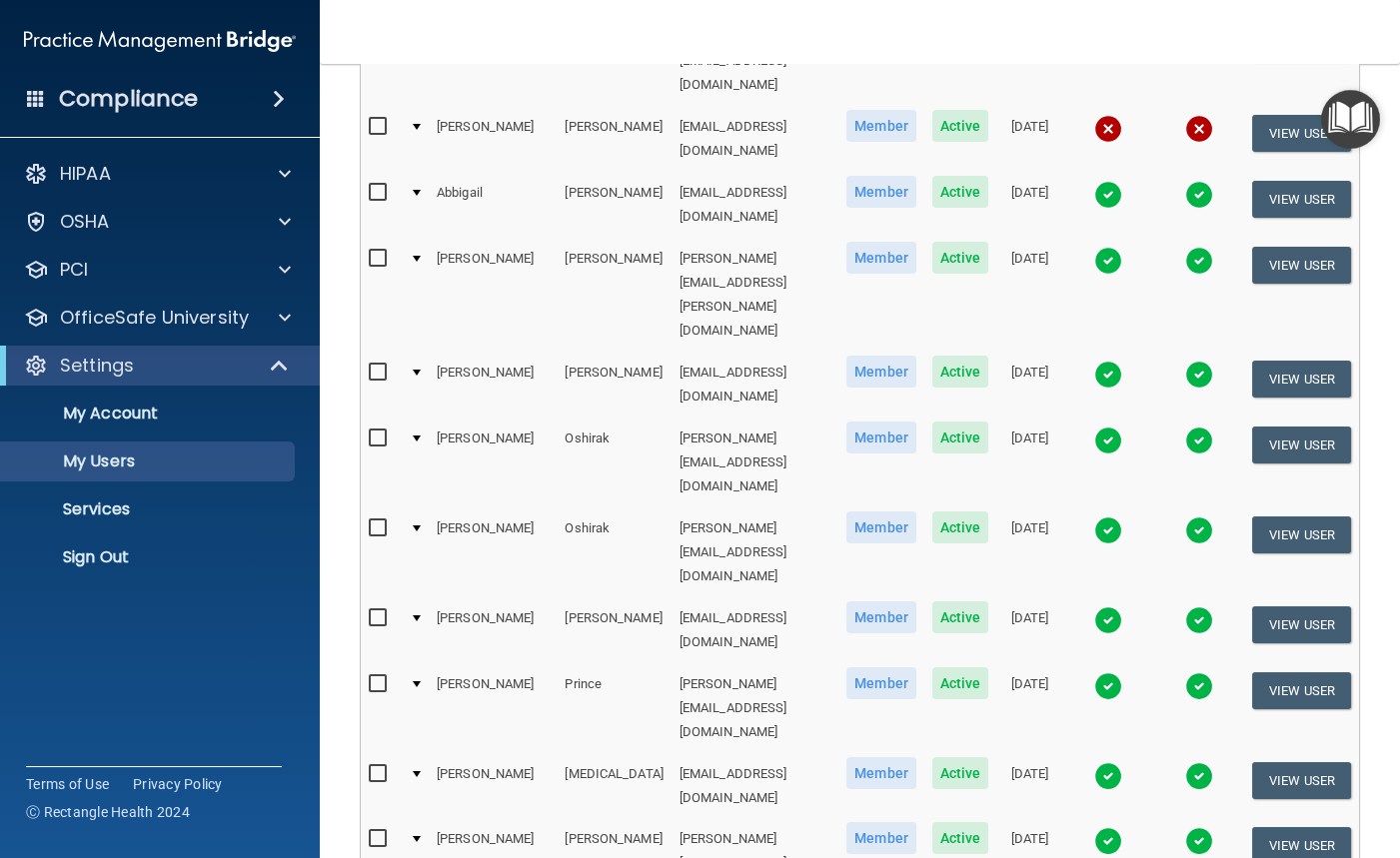click at bounding box center [1108, 1063] 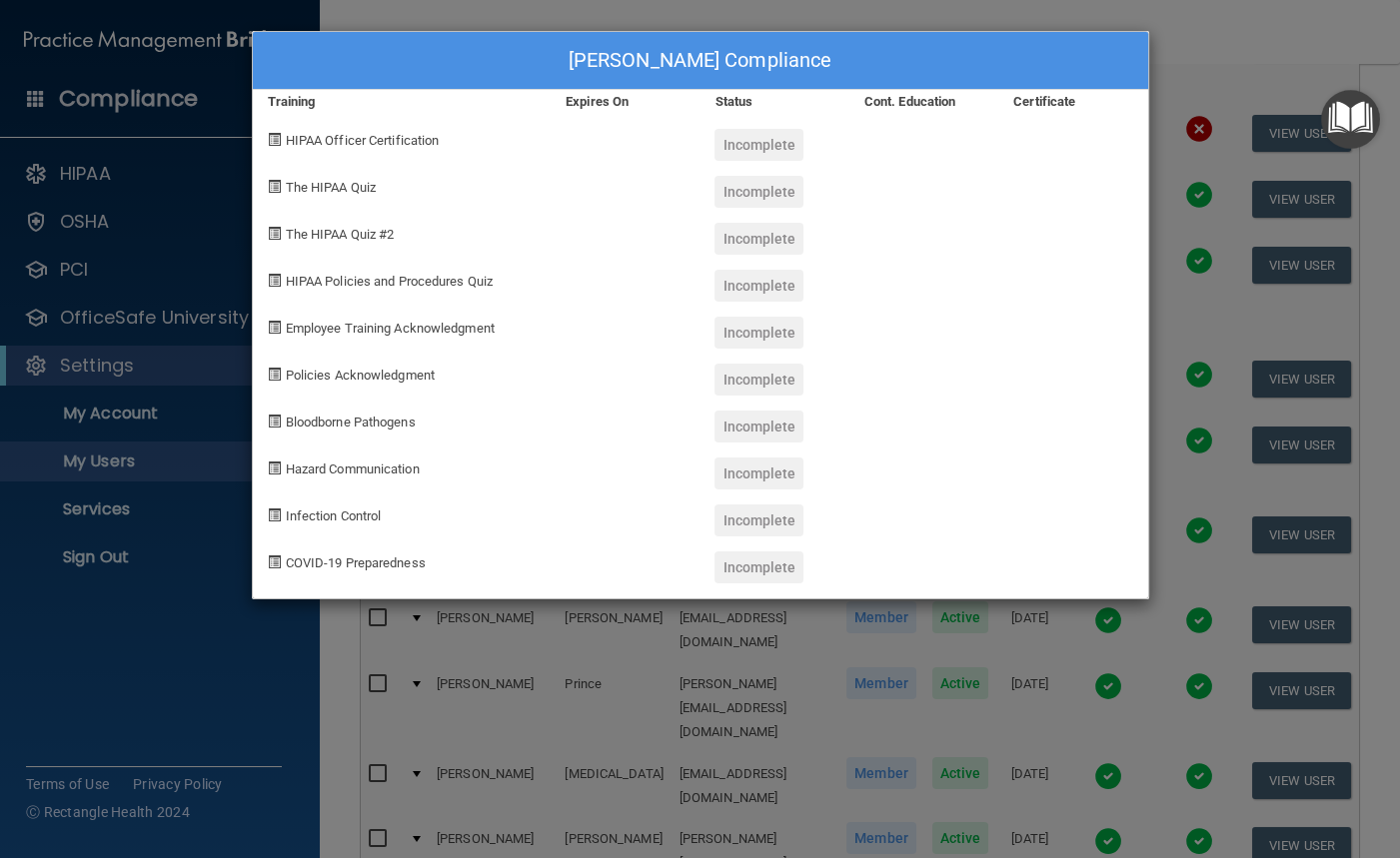 click on "[PERSON_NAME] Compliance      Training   Expires On   Status   Cont. Education   Certificate         HIPAA Officer Certification             Incomplete                      The HIPAA Quiz             Incomplete                      The HIPAA Quiz #2             Incomplete                      HIPAA Policies and Procedures Quiz             Incomplete                      Employee Training Acknowledgment             Incomplete                      Policies Acknowledgment             Incomplete                      Bloodborne Pathogens             Incomplete                      Hazard Communication             Incomplete                      Infection Control             Incomplete                      [MEDICAL_DATA] Preparedness             Incomplete" at bounding box center [700, 429] 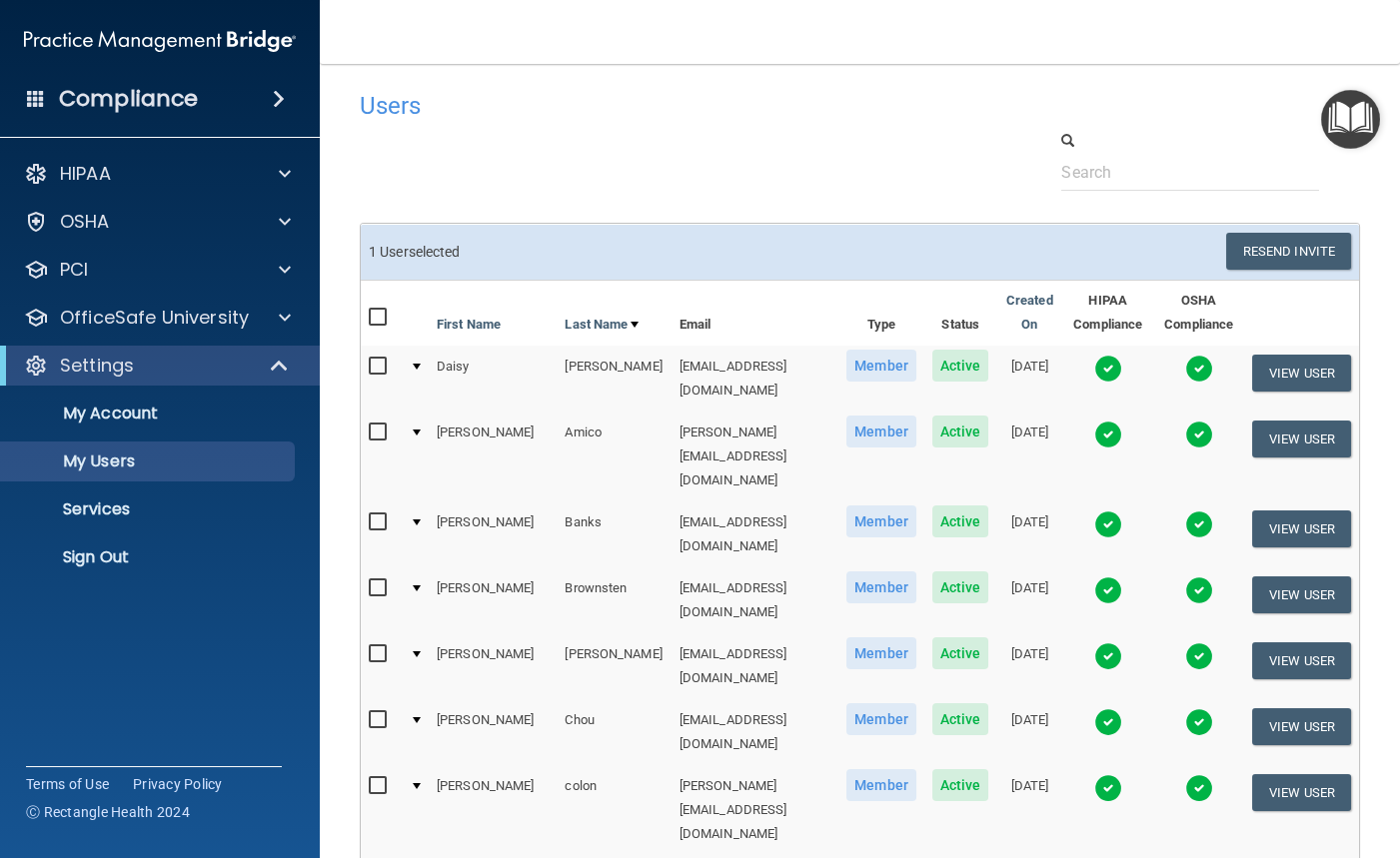 scroll, scrollTop: 0, scrollLeft: 0, axis: both 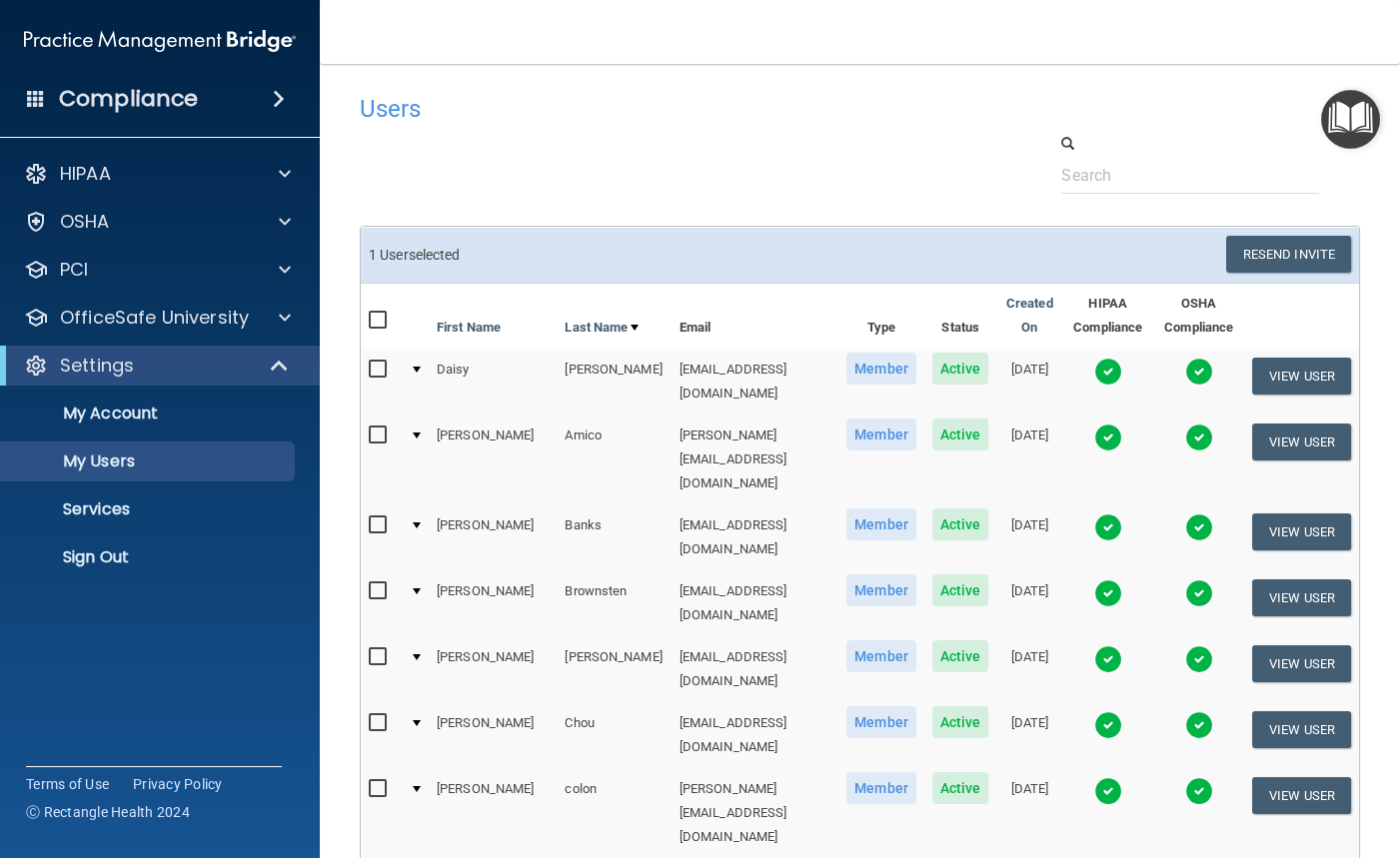 click at bounding box center [1350, 119] 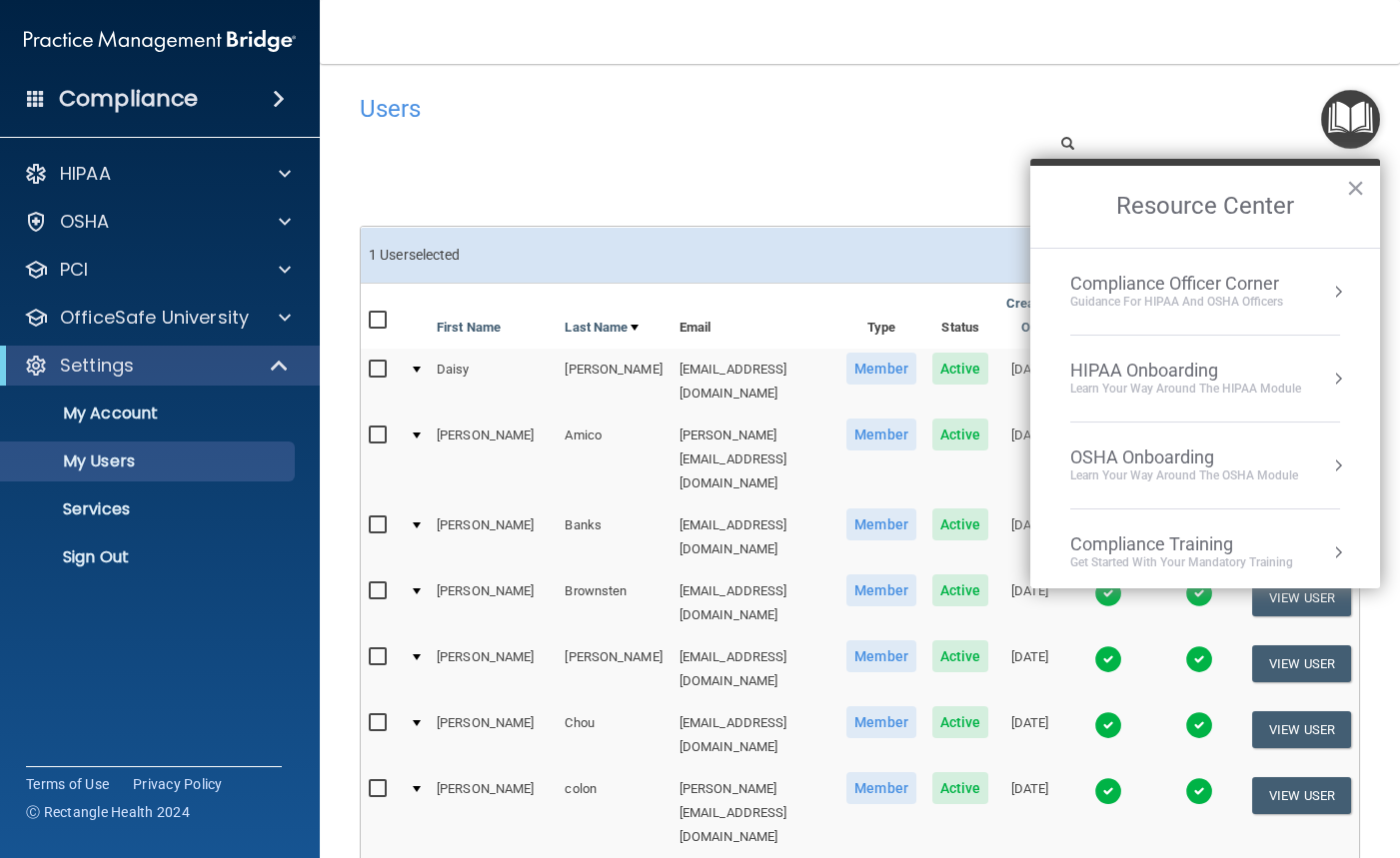click on "Users                   Success!  New user created.  ×                 Error!  The user couldn't be created.  ×                 Success!  The user was updated.  ×                 Error!  The user was not updated.  ×                 Success!  The user was deleted.  ×                 Error!  The user was not deleted.  ×                                                                       1 User  selected             Resend Invite   Export All   Create User   Show Inactive Users                                        First Name            Last Name         Email  Type  Status     Created On         HIPAA Compliance  OSHA Compliance                         [PERSON_NAME]  [PERSON_NAME][EMAIL_ADDRESS][DOMAIN_NAME]      Member          Active    [DATE]                  View User                        Taylor  Amico  [EMAIL_ADDRESS][DOMAIN_NAME]      Member          Active    [DATE]                  View User                        [PERSON_NAME]  [EMAIL_ADDRESS][DOMAIN_NAME]      Member          Active    [DATE]" at bounding box center (859, 1873) 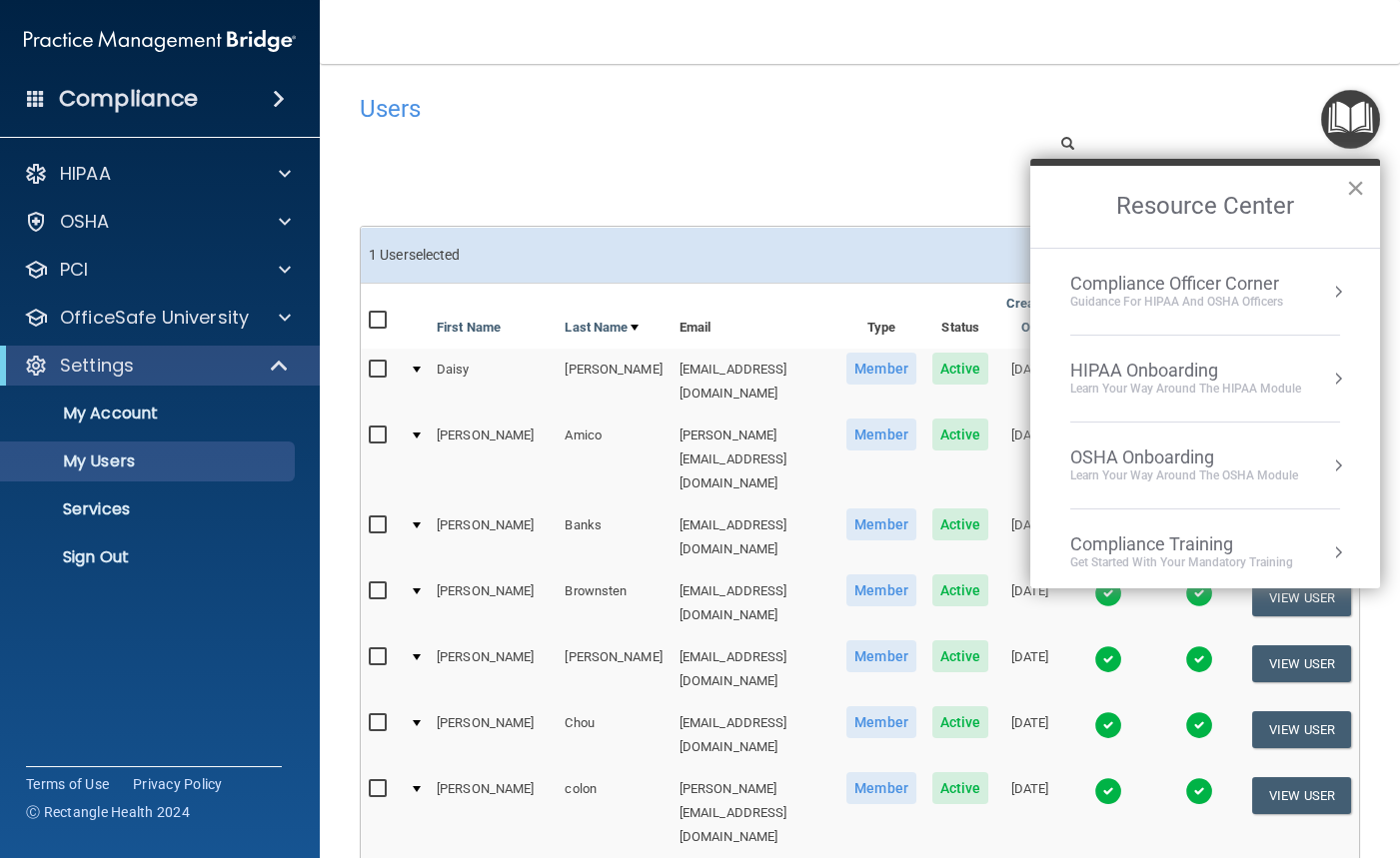 click on "×" at bounding box center (1355, 188) 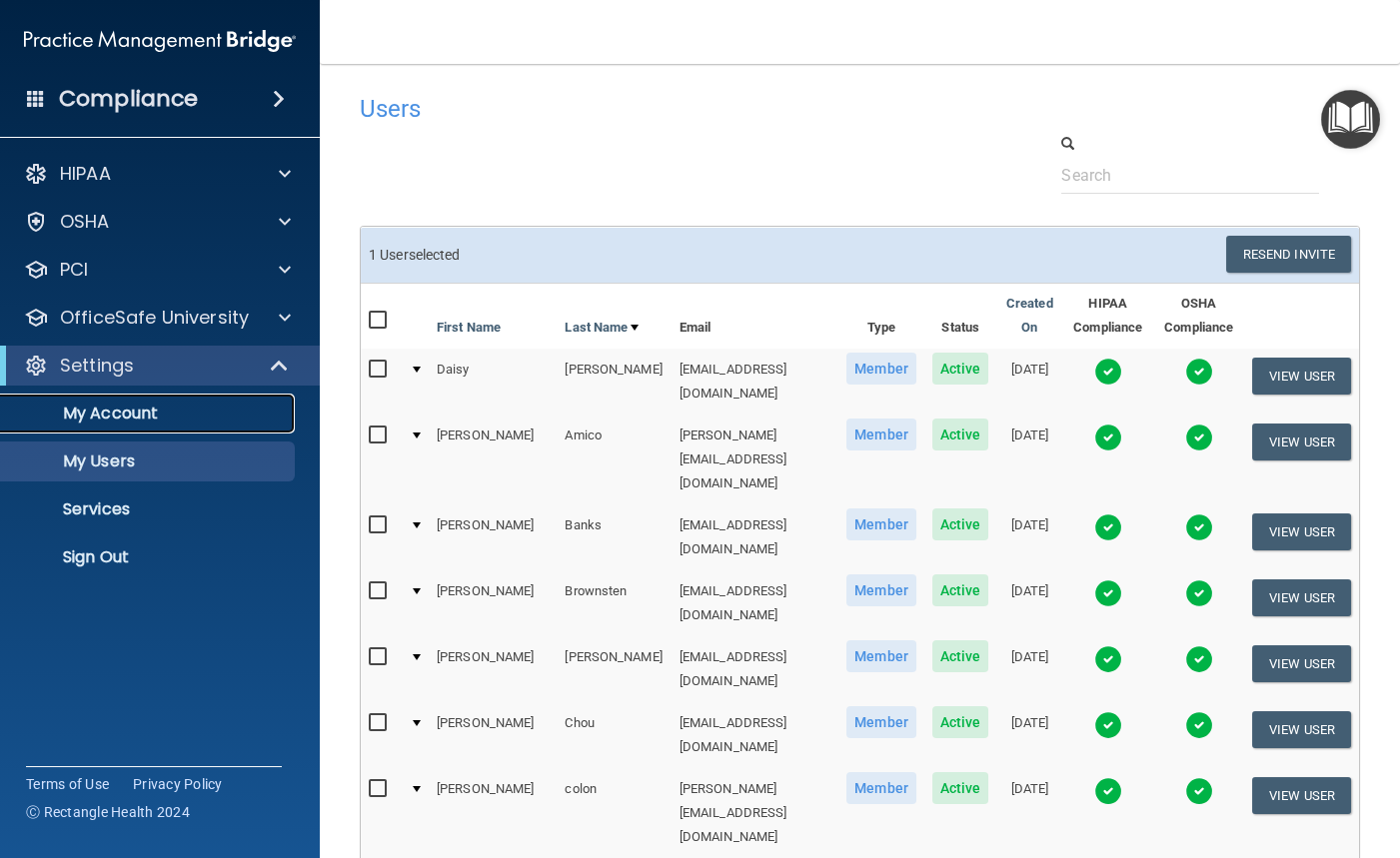 click on "My Account" at bounding box center [149, 414] 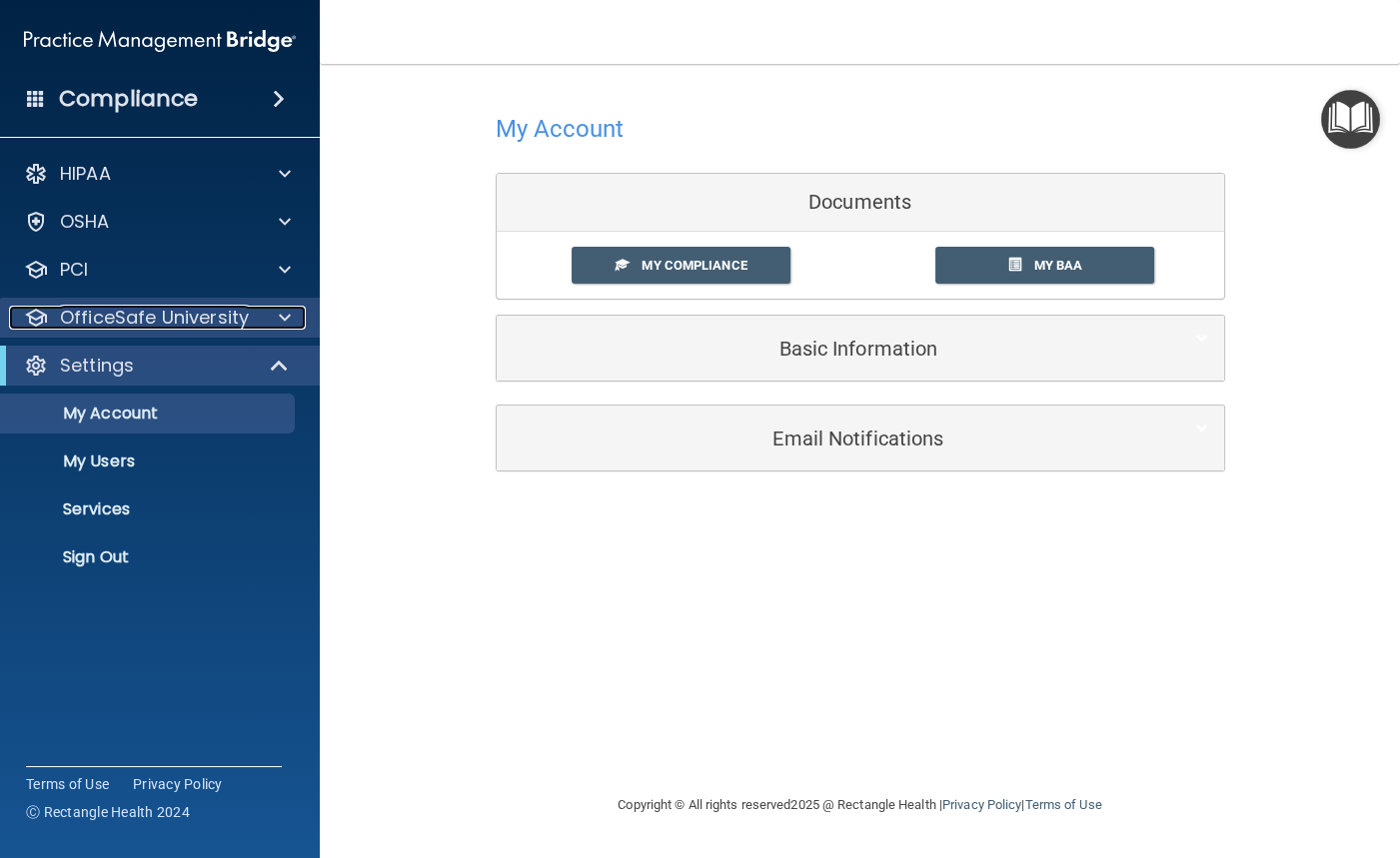 click on "OfficeSafe University" at bounding box center [154, 318] 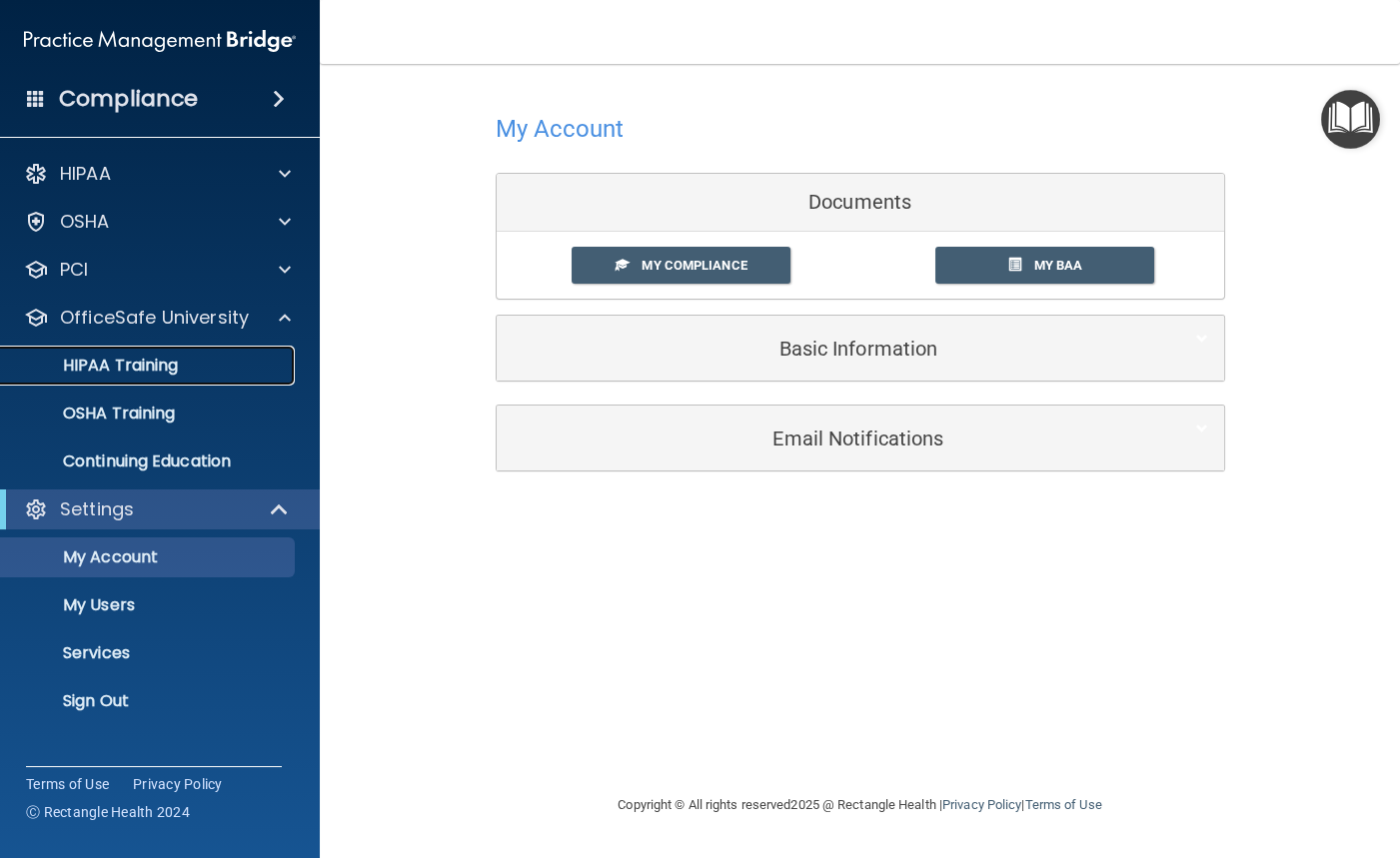 click on "HIPAA Training" at bounding box center (95, 366) 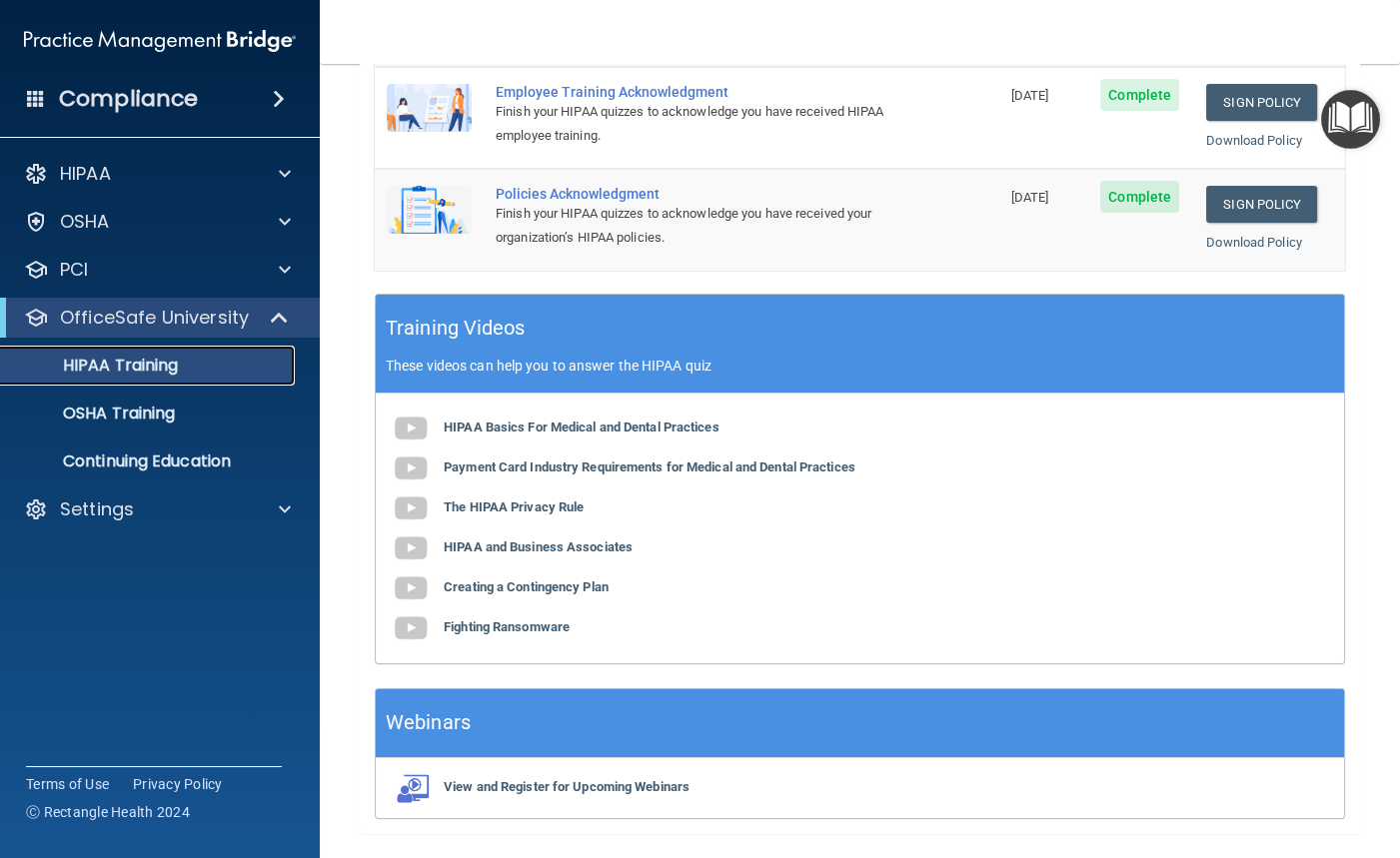 scroll, scrollTop: 508, scrollLeft: 0, axis: vertical 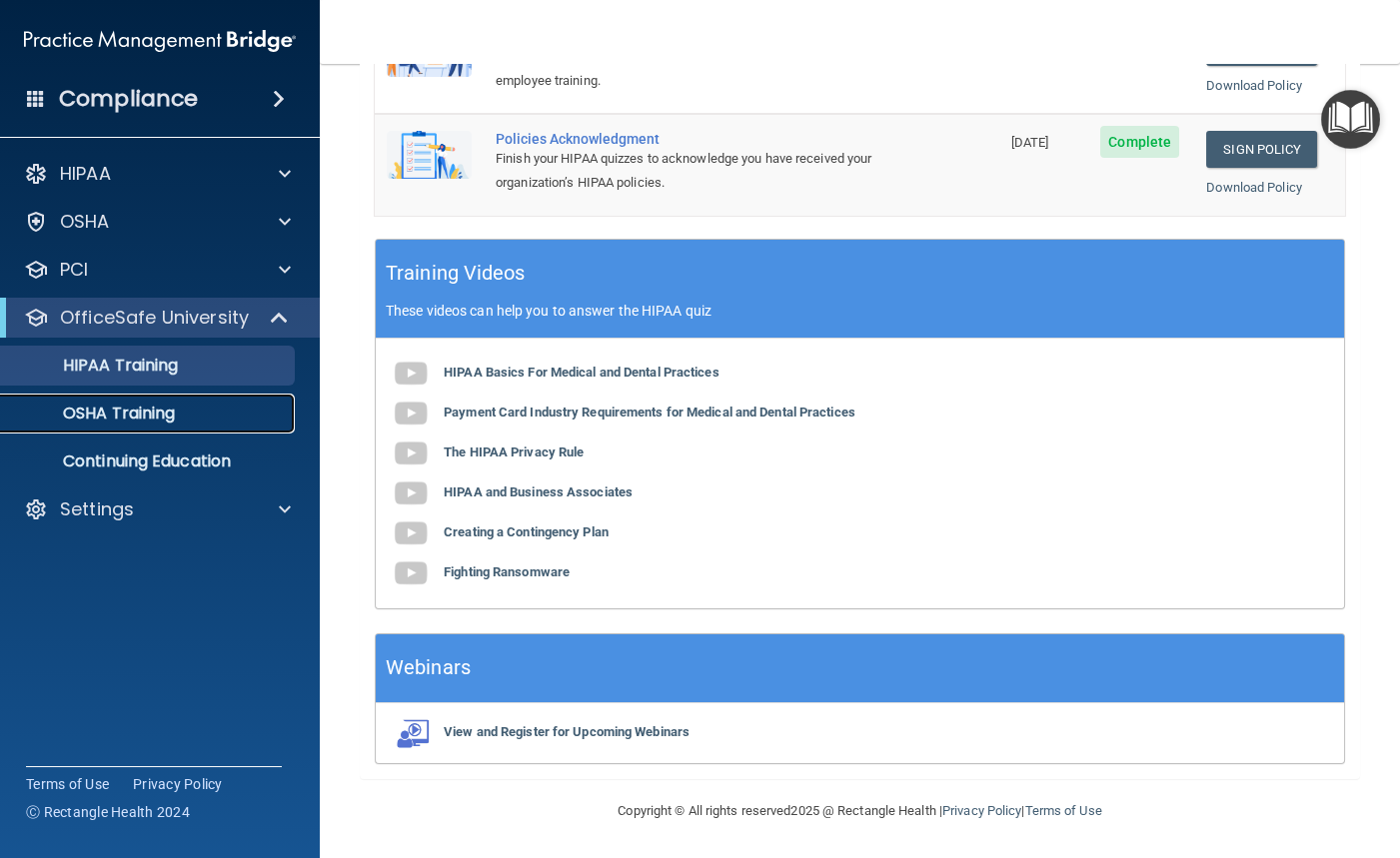 click on "OSHA Training" at bounding box center (137, 414) 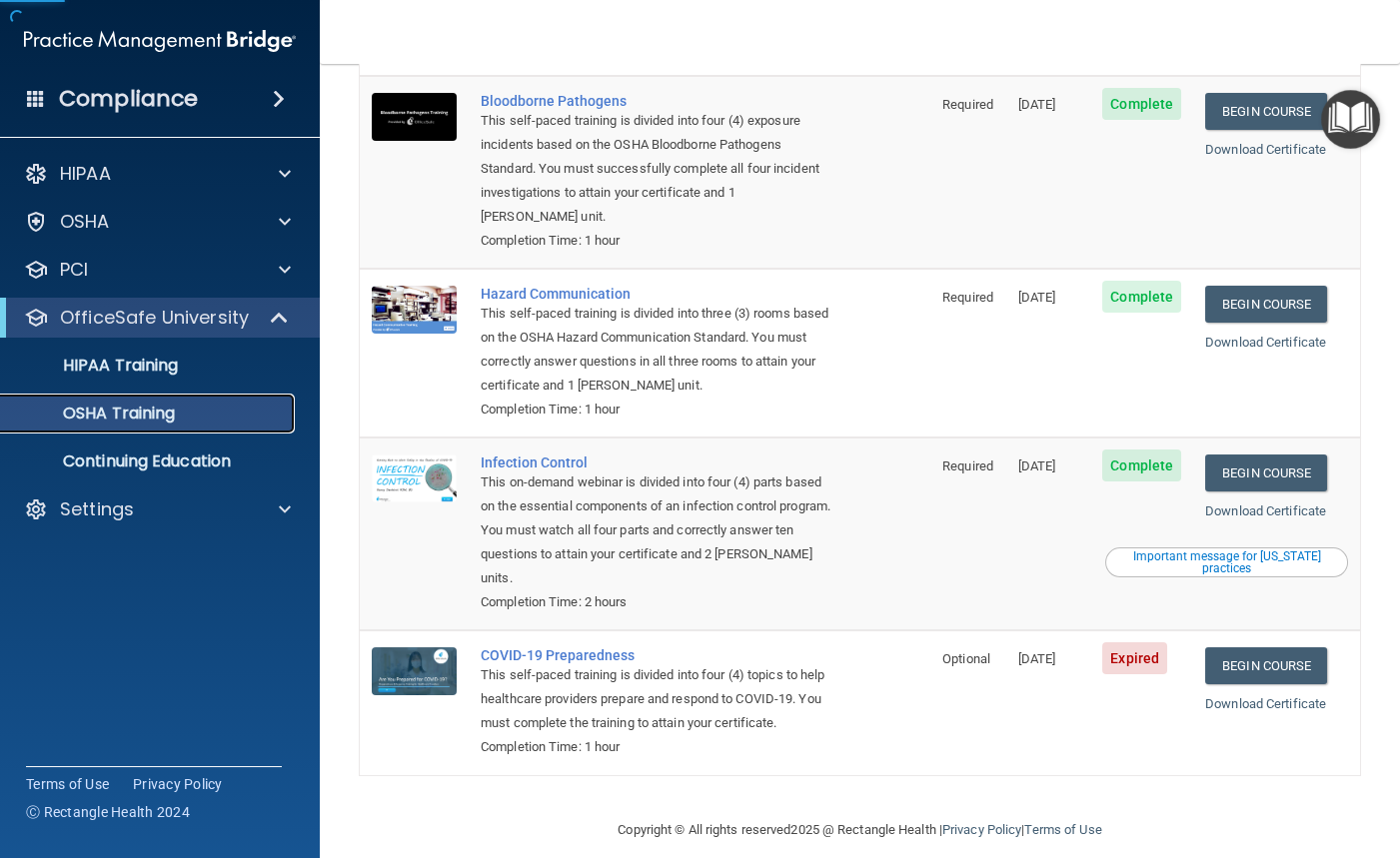 scroll, scrollTop: 197, scrollLeft: 0, axis: vertical 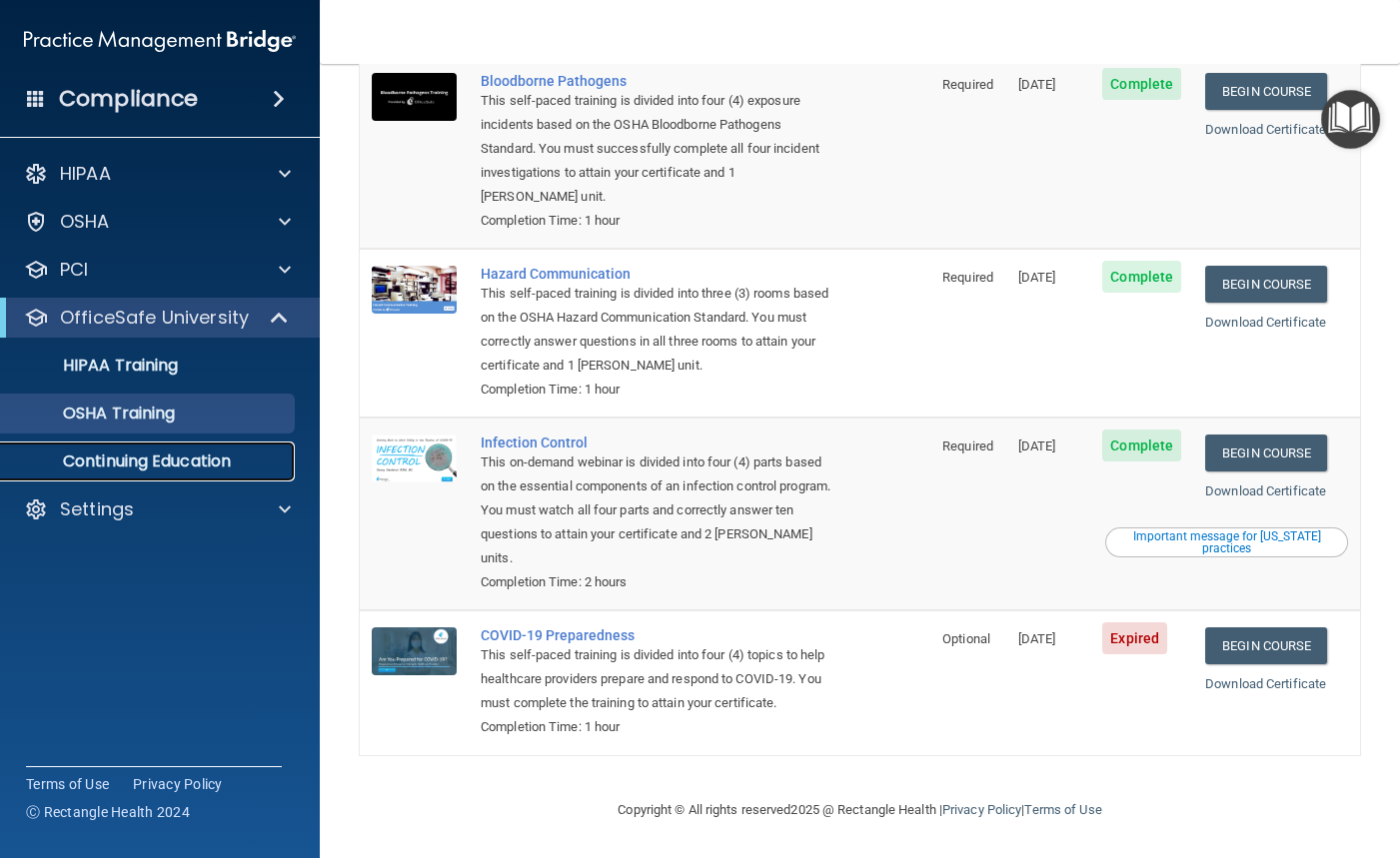 click on "Continuing Education" at bounding box center (149, 461) 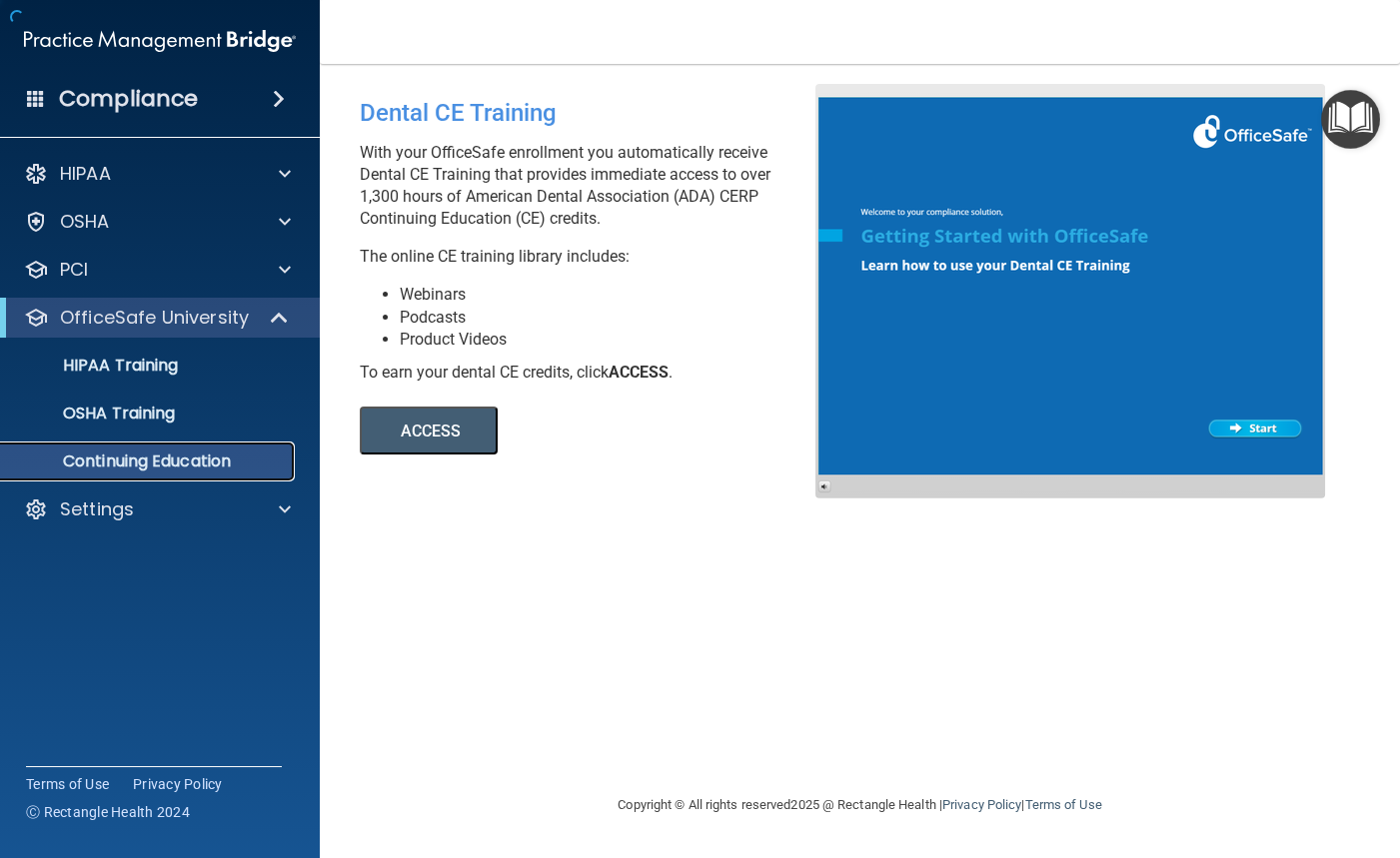 scroll, scrollTop: 0, scrollLeft: 0, axis: both 